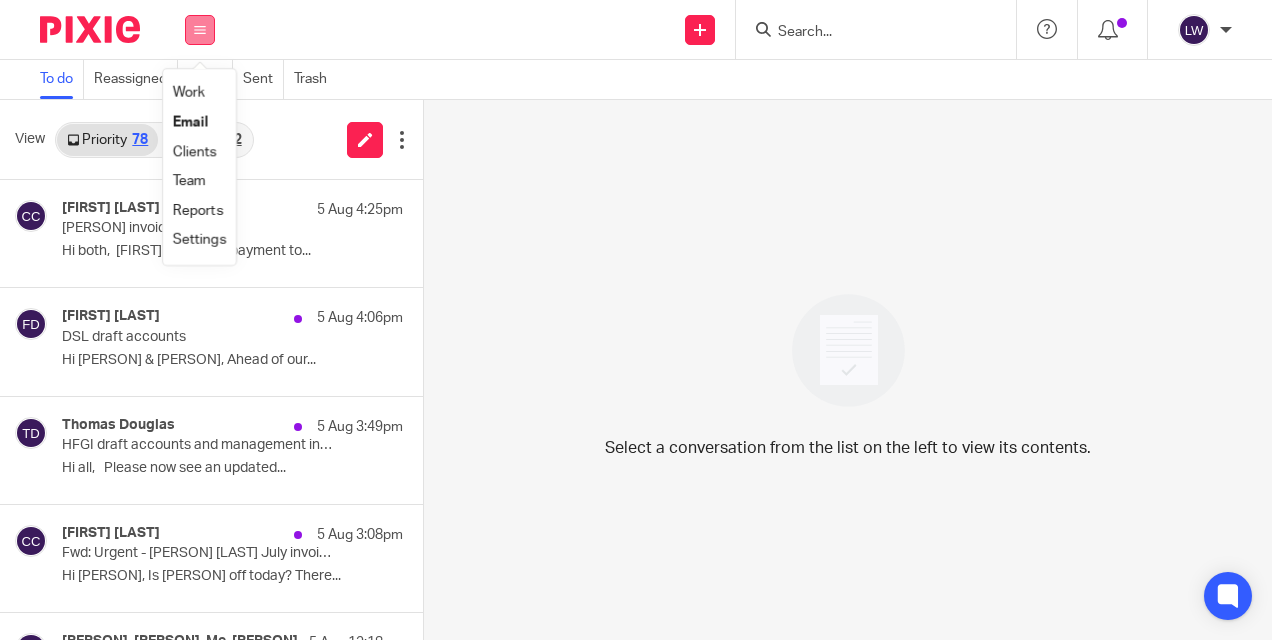 scroll, scrollTop: 0, scrollLeft: 0, axis: both 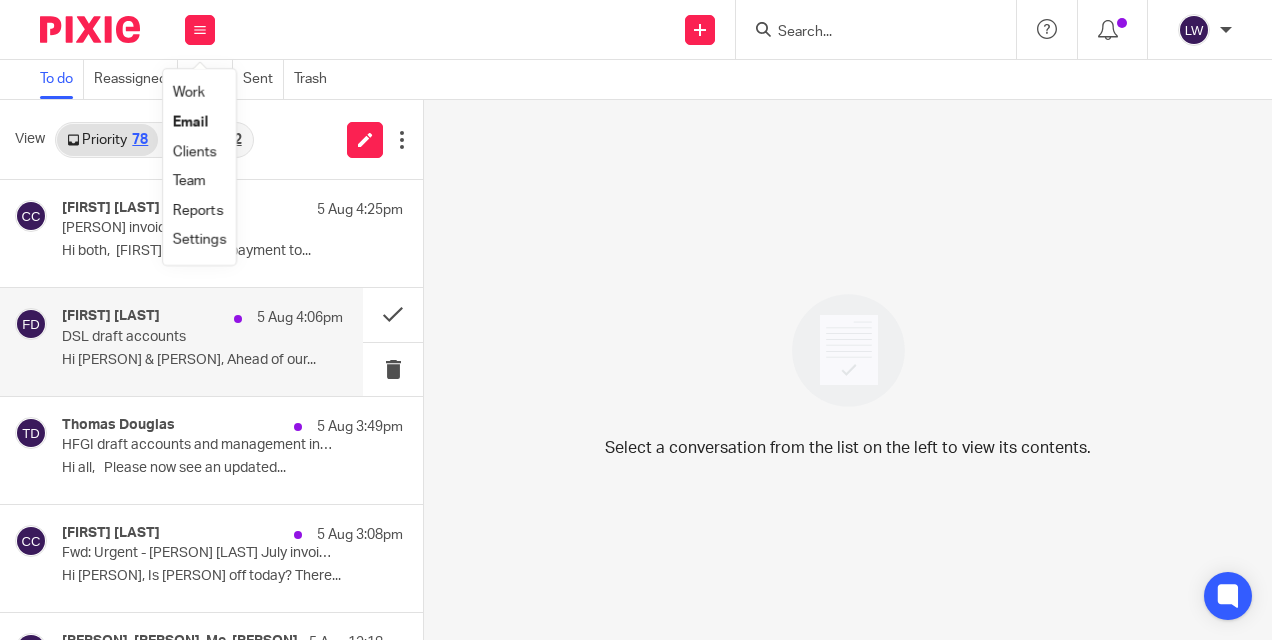 click on "Hi [PERSON] & [PERSON], Ahead of our..." at bounding box center (202, 360) 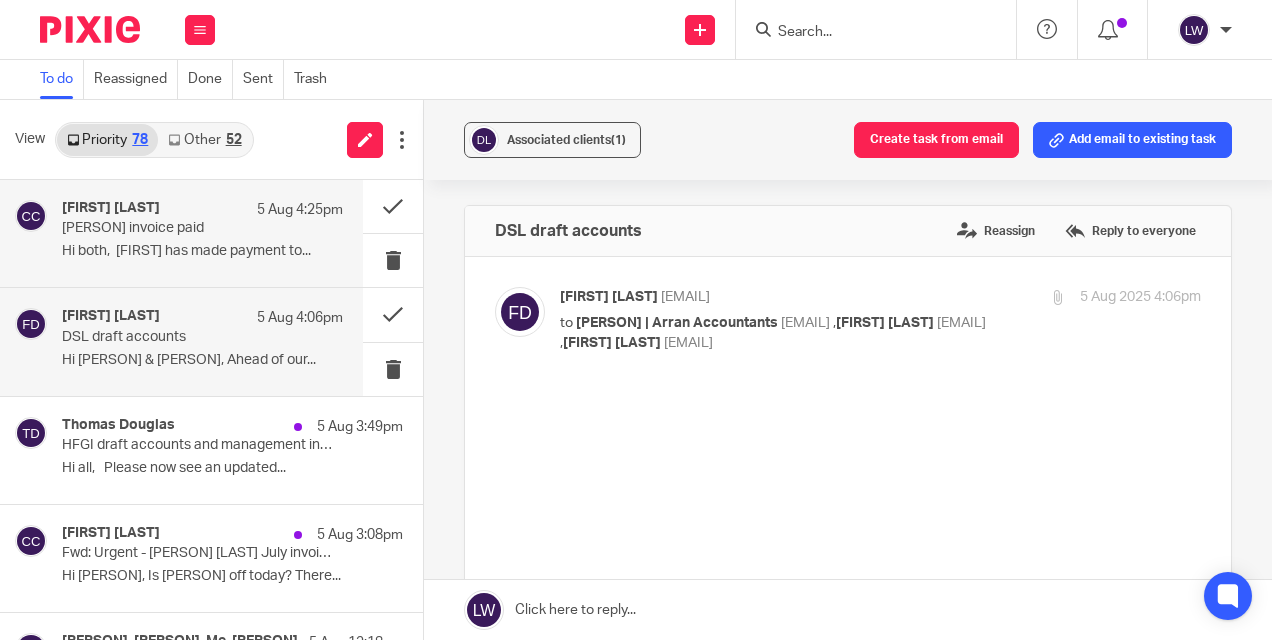 scroll, scrollTop: 0, scrollLeft: 0, axis: both 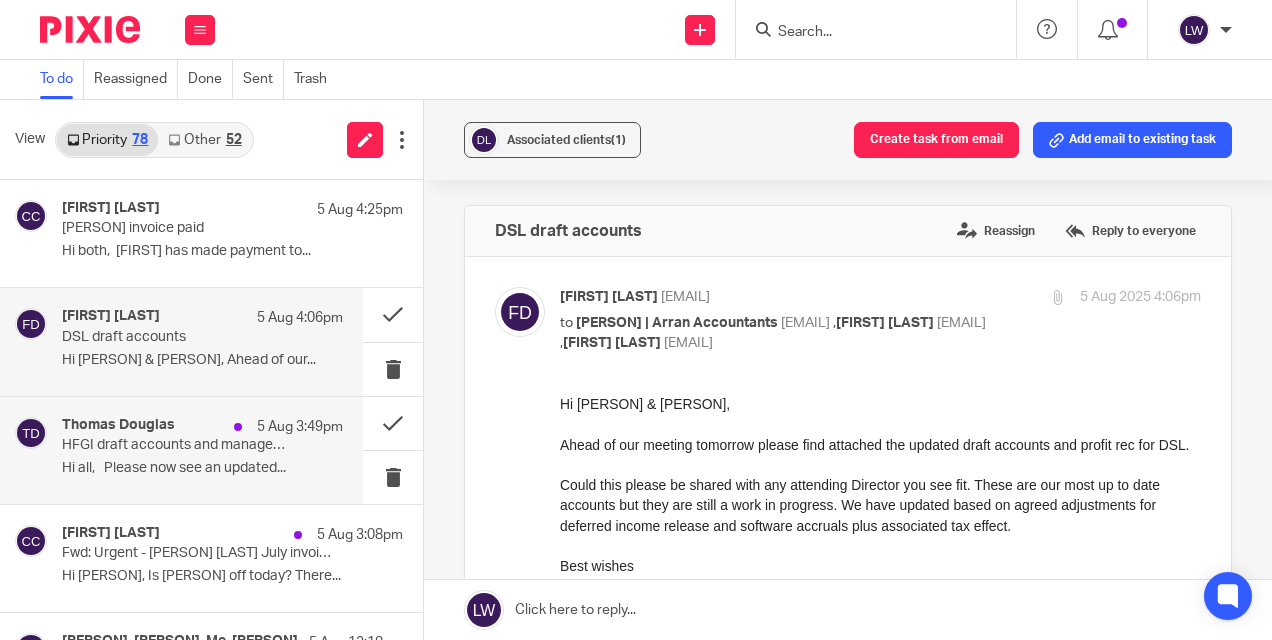 click on "Hi all,     Please now see an updated..." at bounding box center [202, 468] 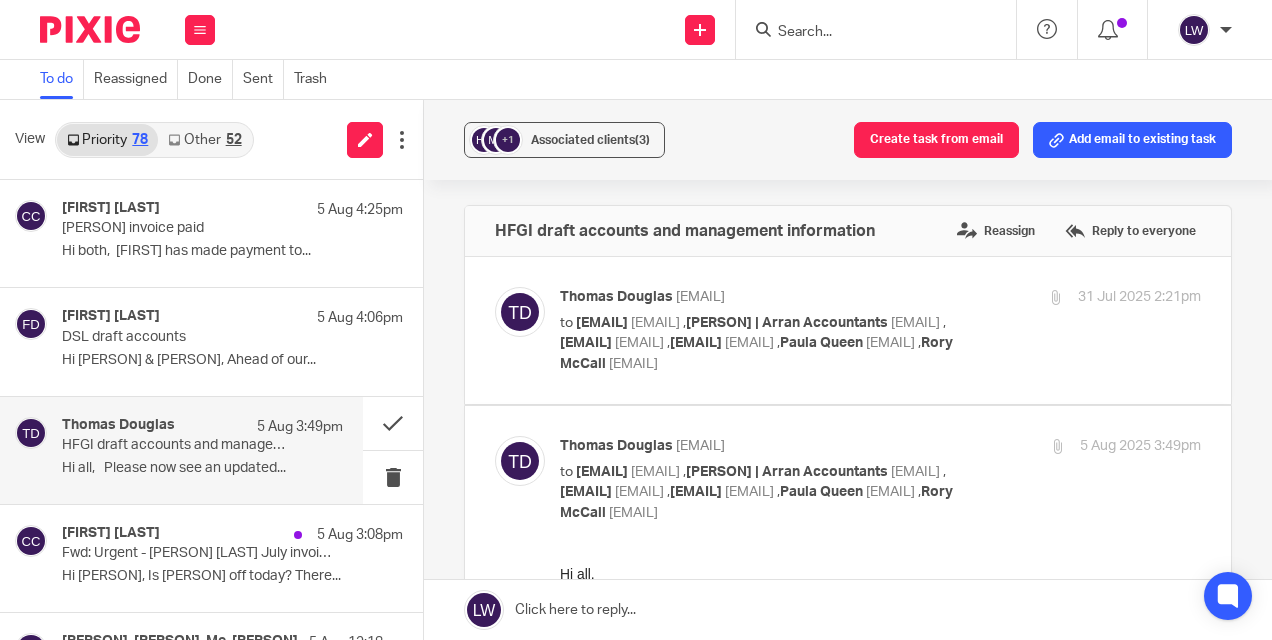 scroll, scrollTop: 0, scrollLeft: 0, axis: both 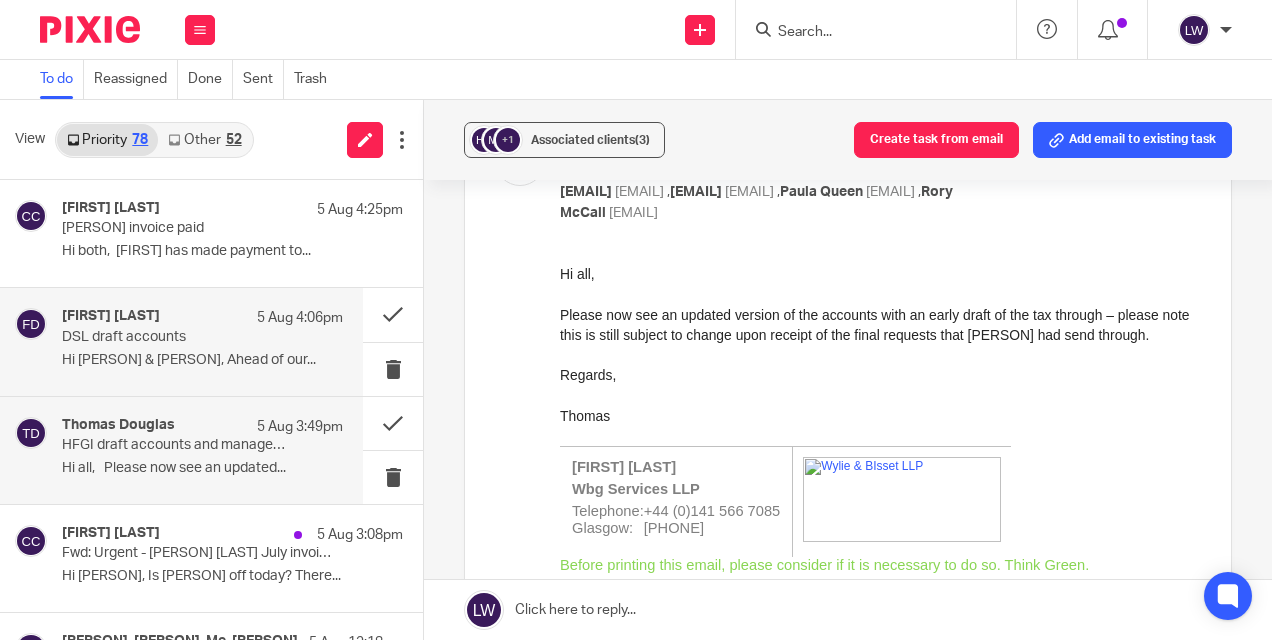 click on "[FIRST] [LAST]
5 Aug 4:06pm   DSL draft accounts   Hi [PERSON] & [PERSON],  Ahead of our..." at bounding box center (202, 341) 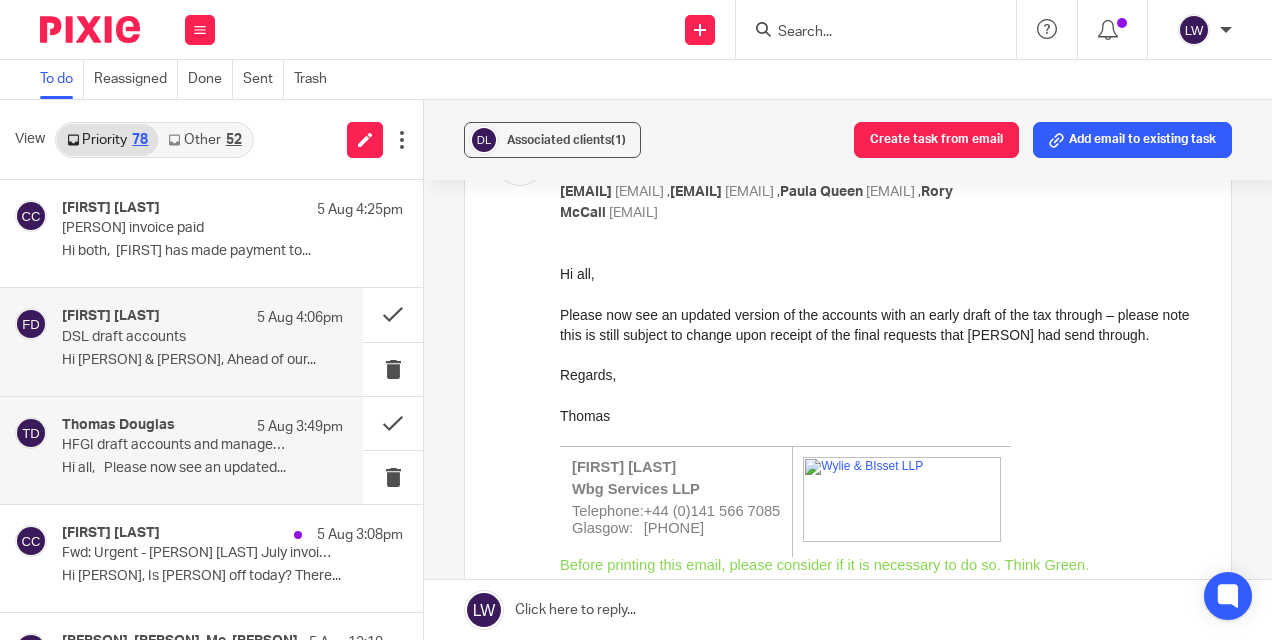scroll, scrollTop: 0, scrollLeft: 0, axis: both 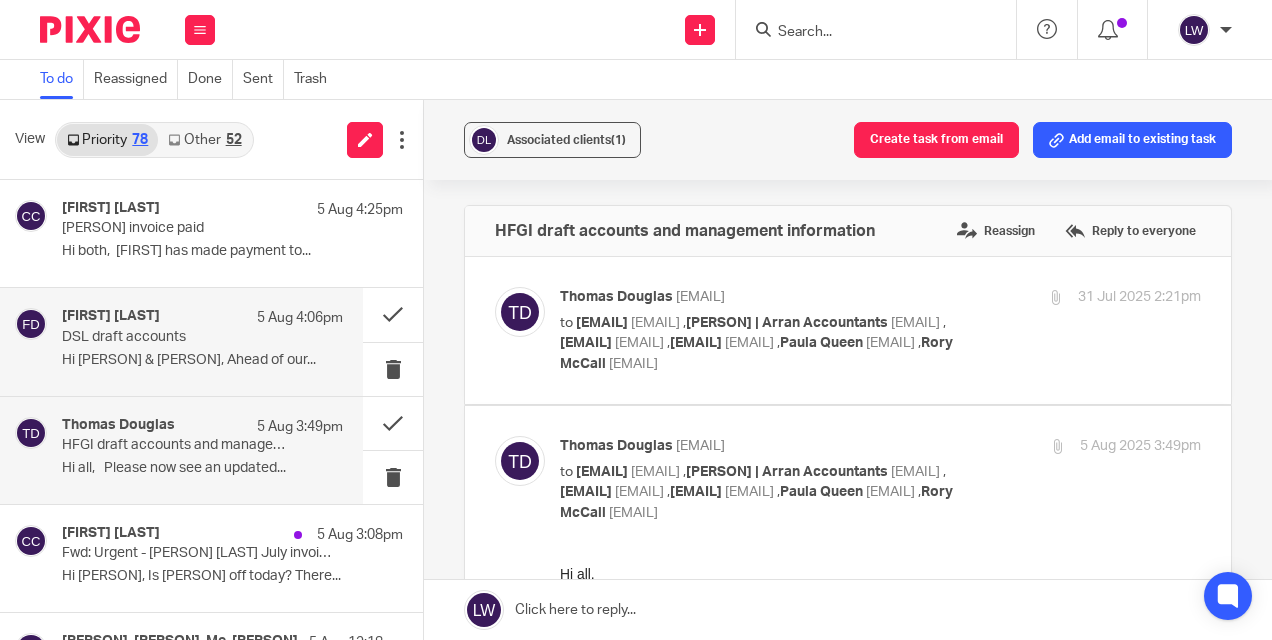 click on "Hi all,     Please now see an updated..." at bounding box center [202, 468] 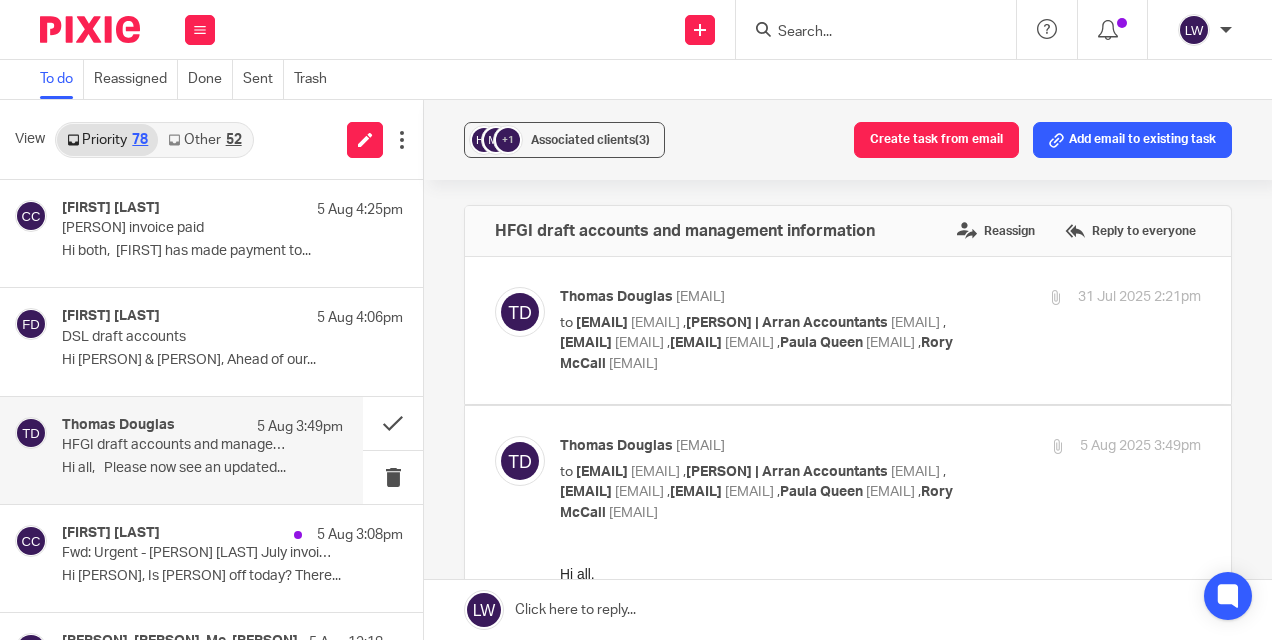 scroll, scrollTop: 0, scrollLeft: 0, axis: both 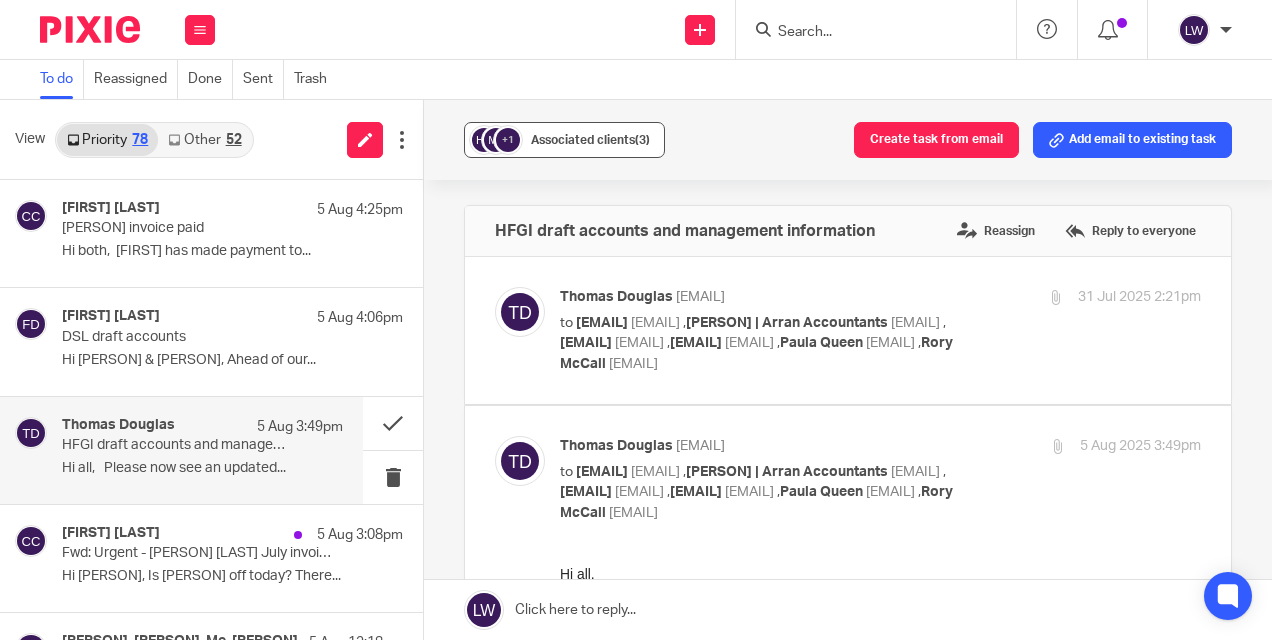 click on "Associated clients  (3)" at bounding box center (590, 140) 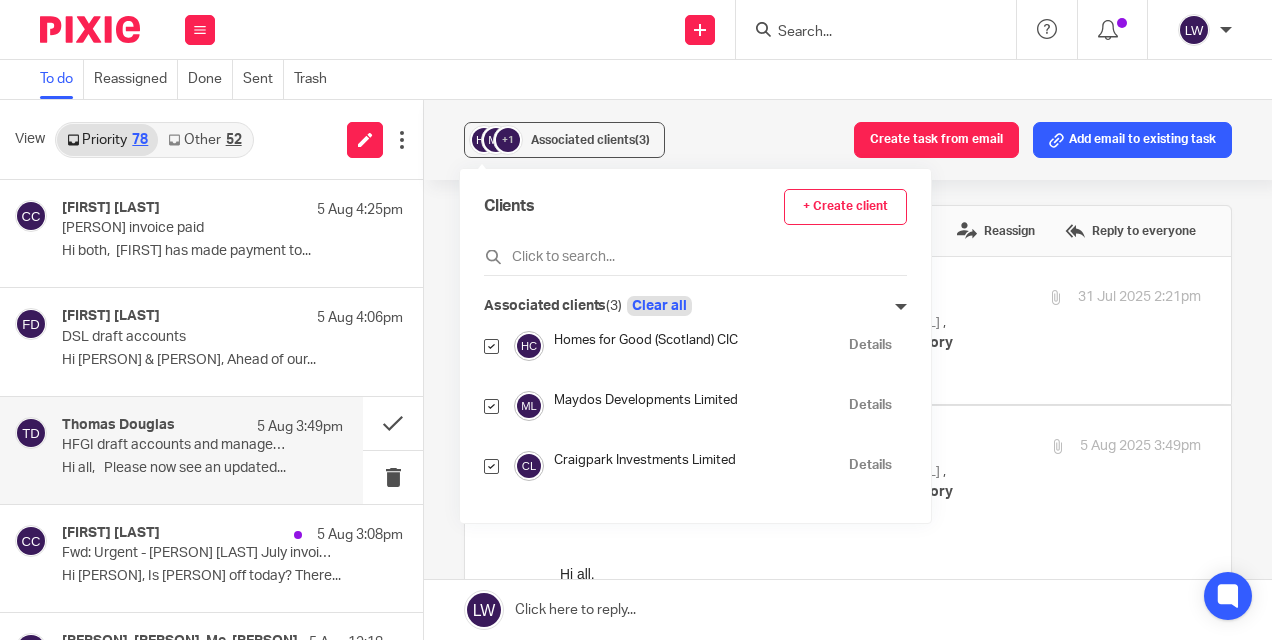 click on "Clear all" at bounding box center (659, 306) 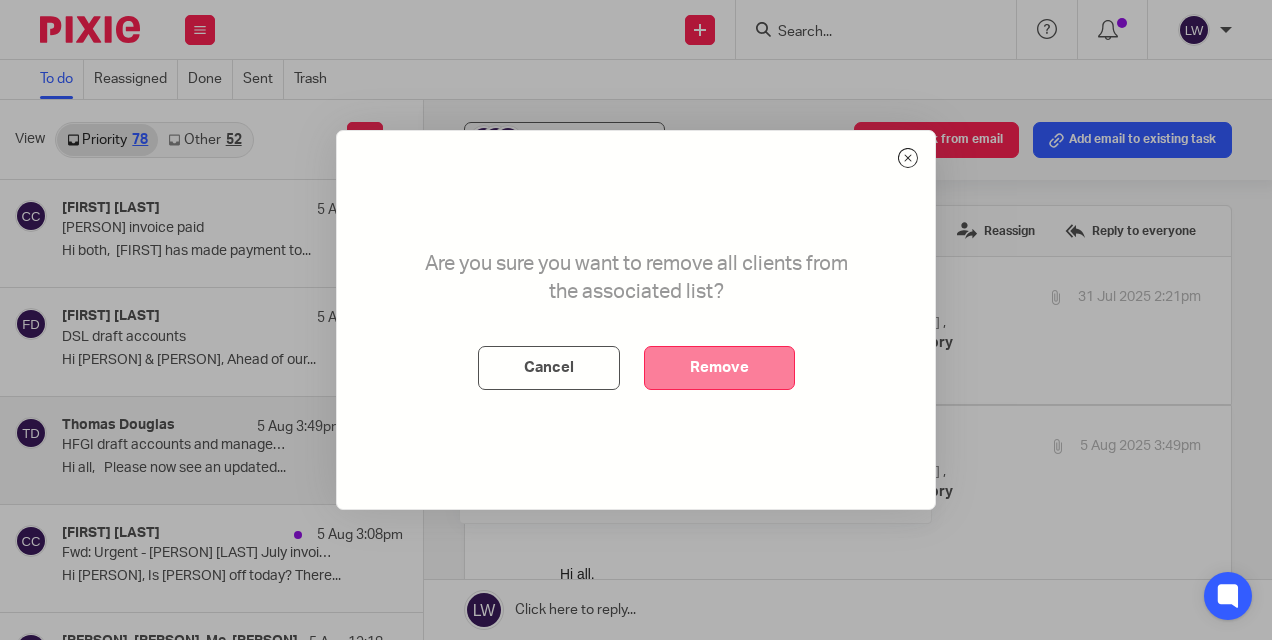 click on "Remove" at bounding box center [719, 368] 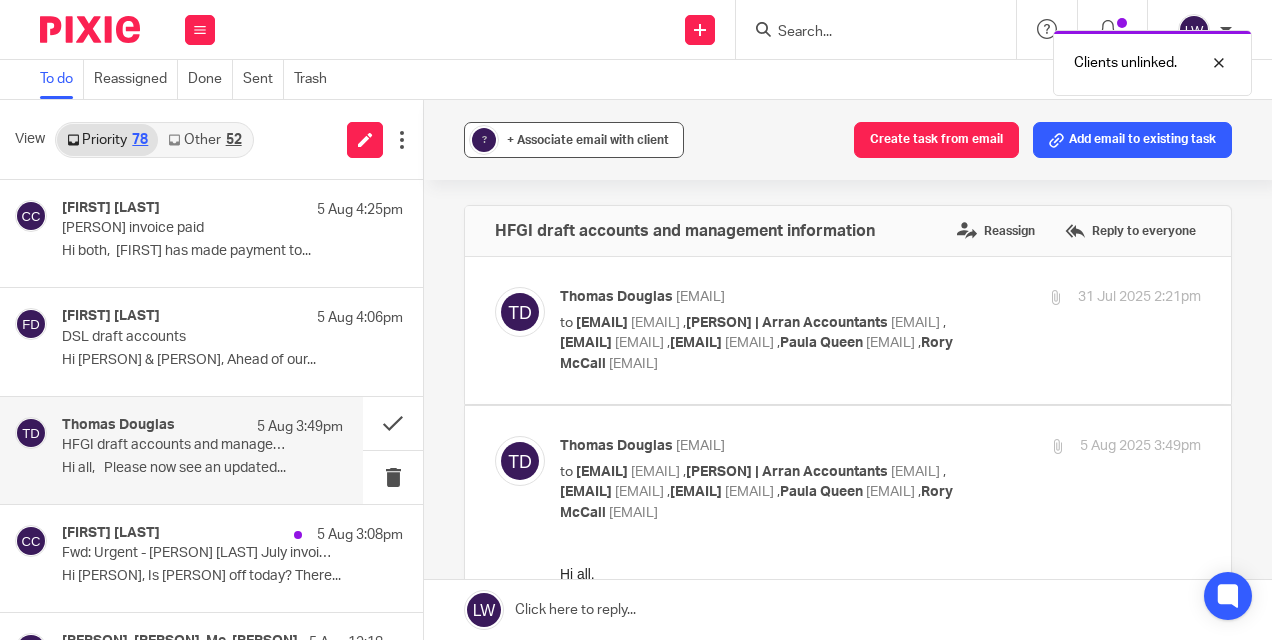 click on "+ Associate email with client" at bounding box center [588, 140] 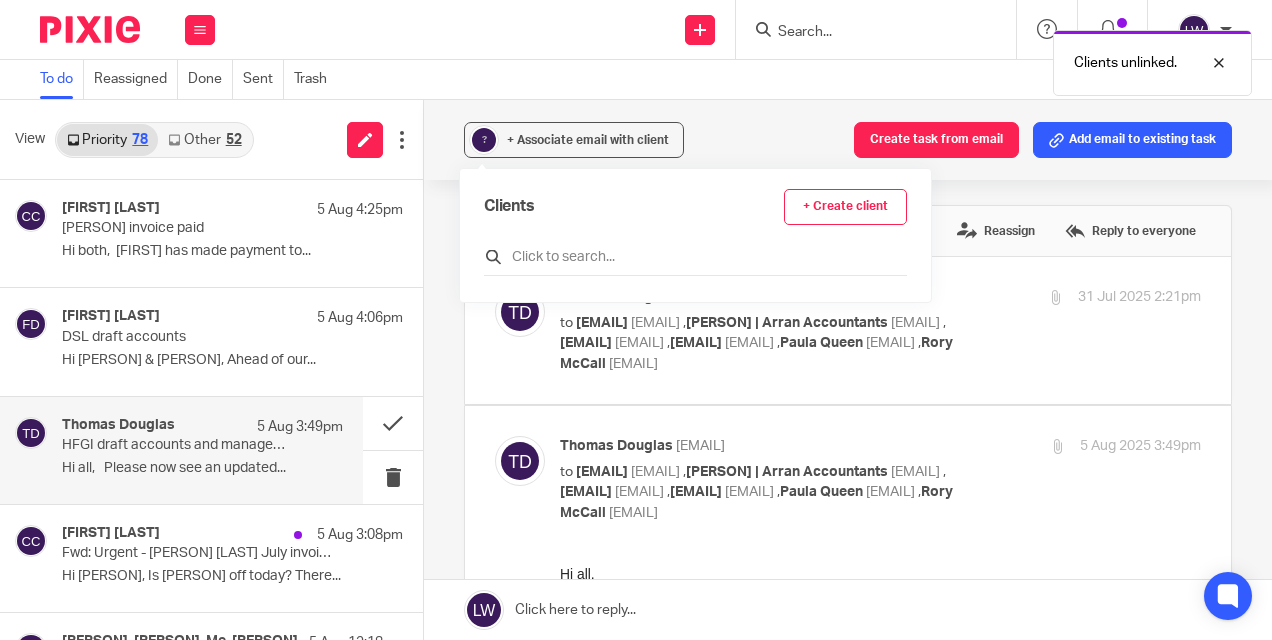 click at bounding box center [695, 257] 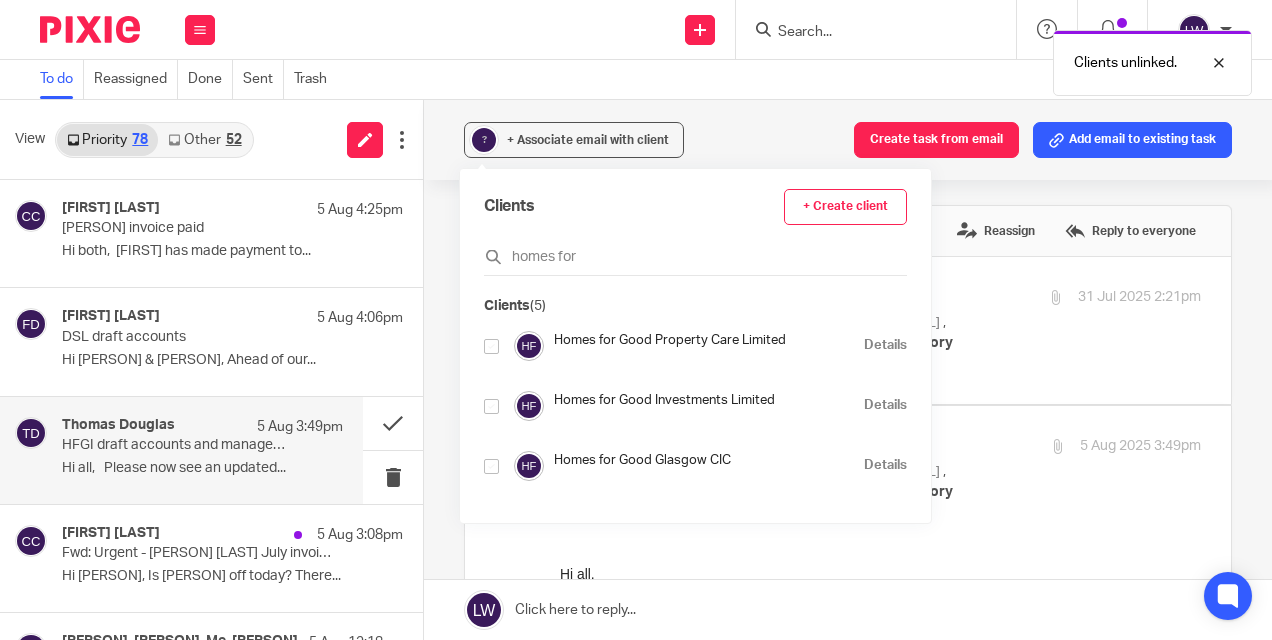 type on "homes for" 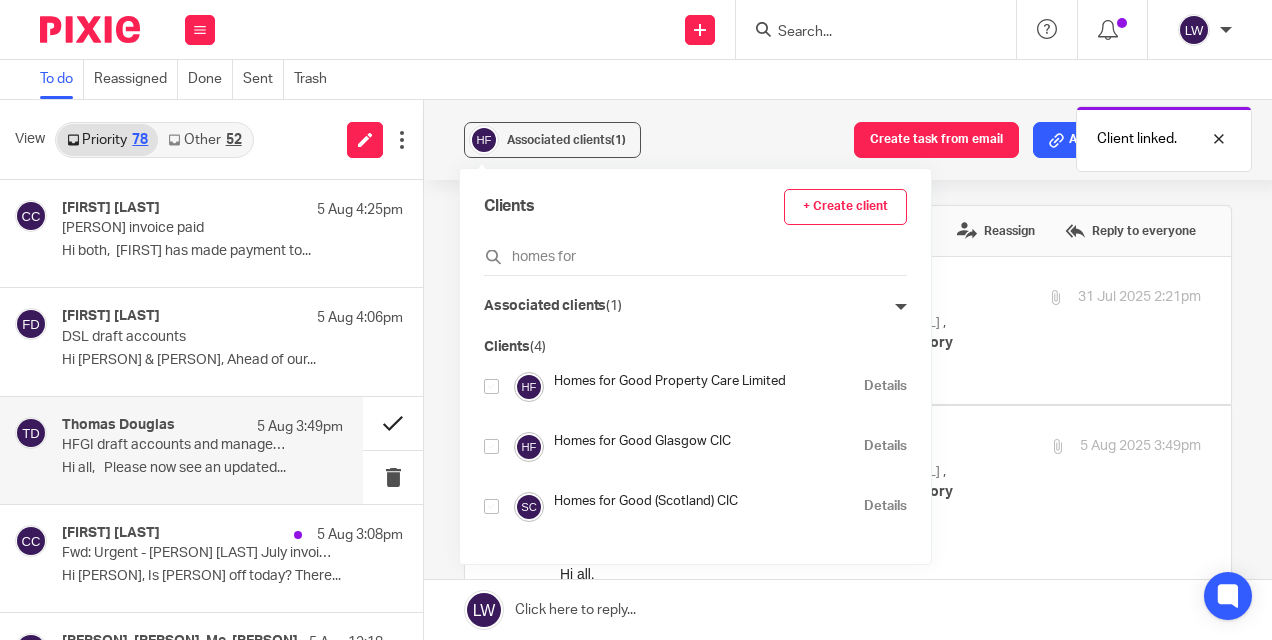 click at bounding box center [393, 423] 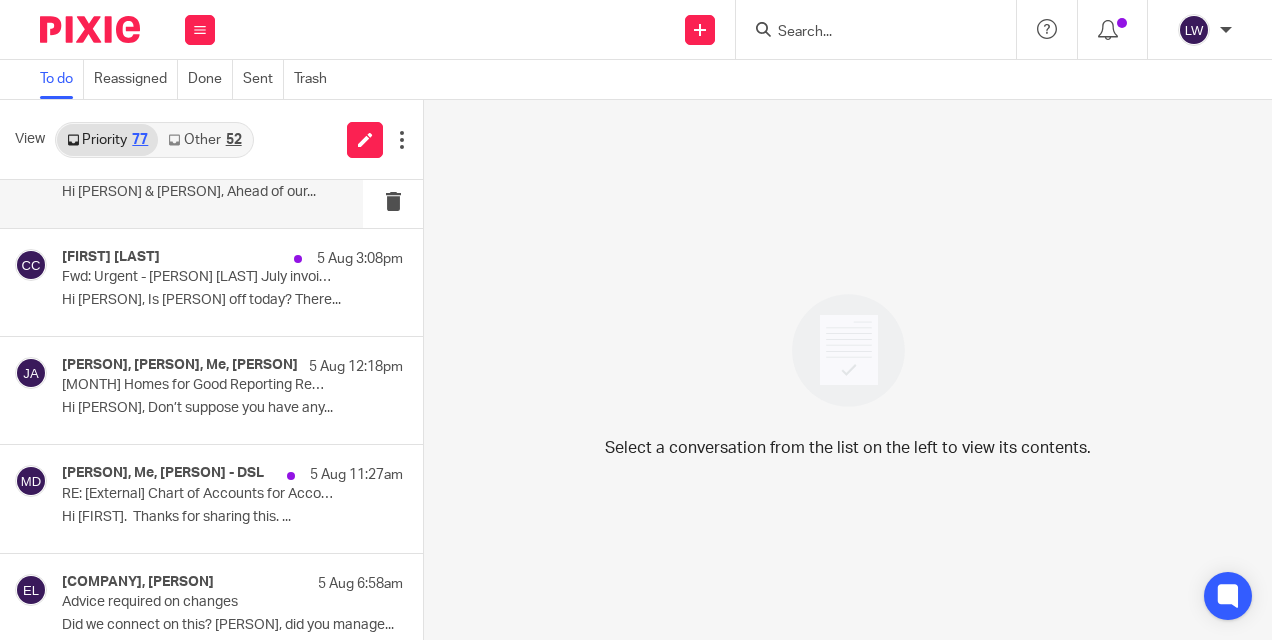 scroll, scrollTop: 200, scrollLeft: 0, axis: vertical 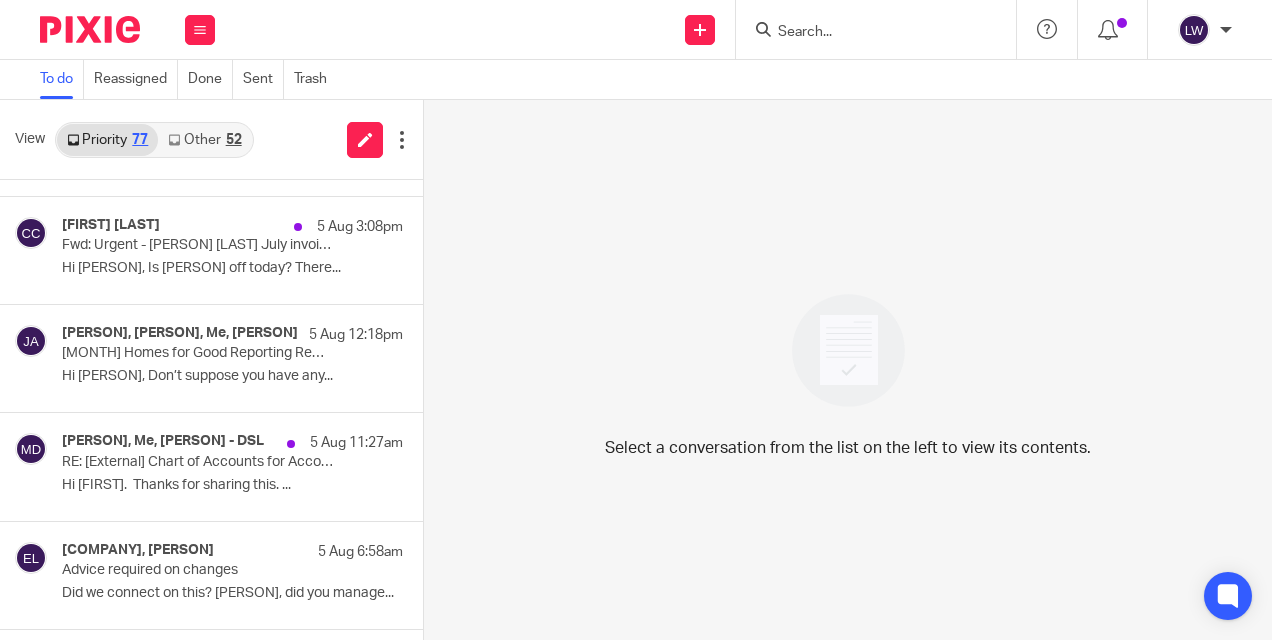 click on "Other
52" at bounding box center (204, 140) 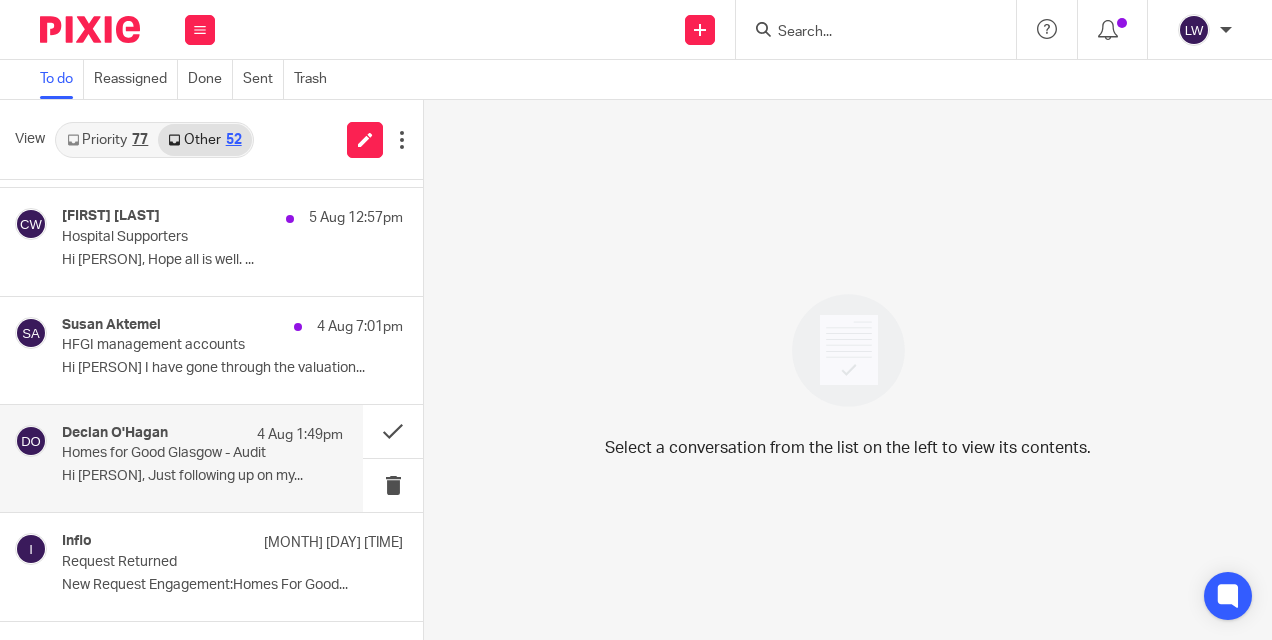 scroll, scrollTop: 200, scrollLeft: 0, axis: vertical 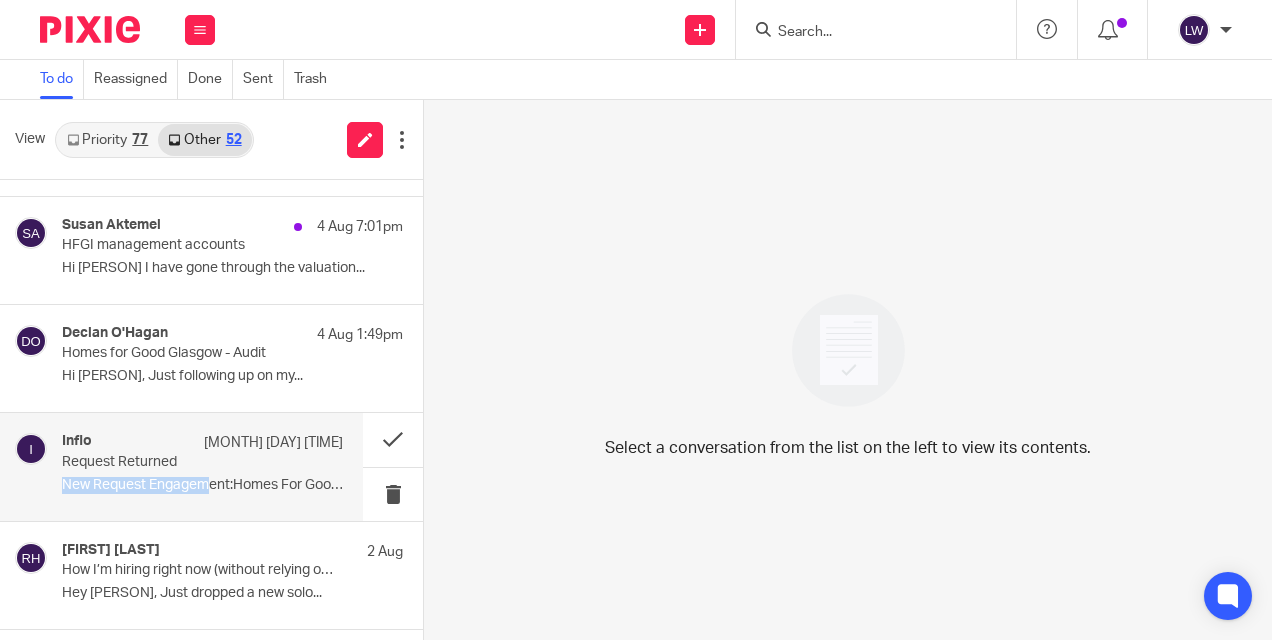 click on "Inflo
4 Aug 9:34am   Request Returned   New Request  Engagement:Homes For Good..." at bounding box center [202, 466] 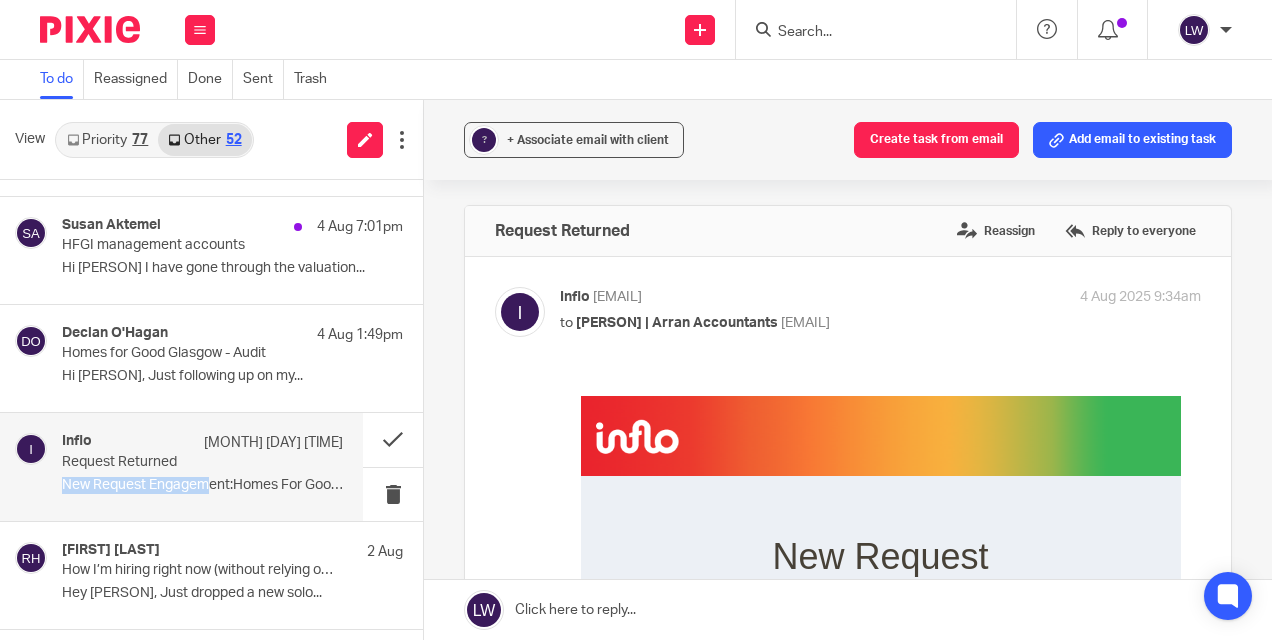 scroll, scrollTop: 0, scrollLeft: 0, axis: both 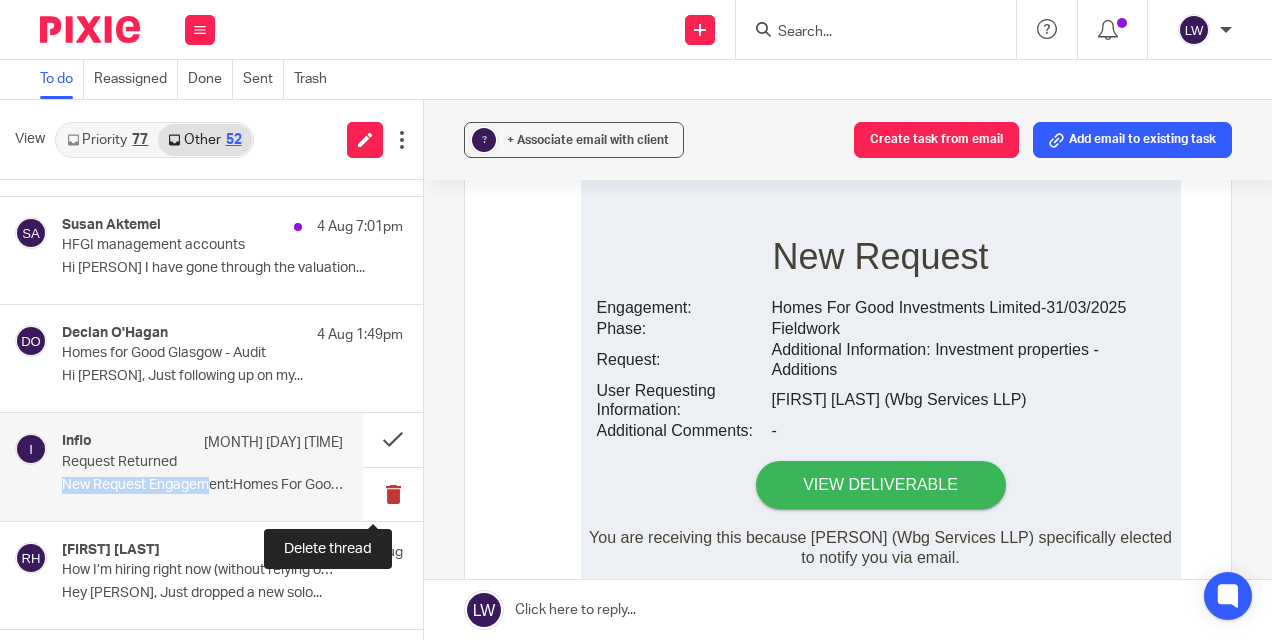 click at bounding box center [393, 494] 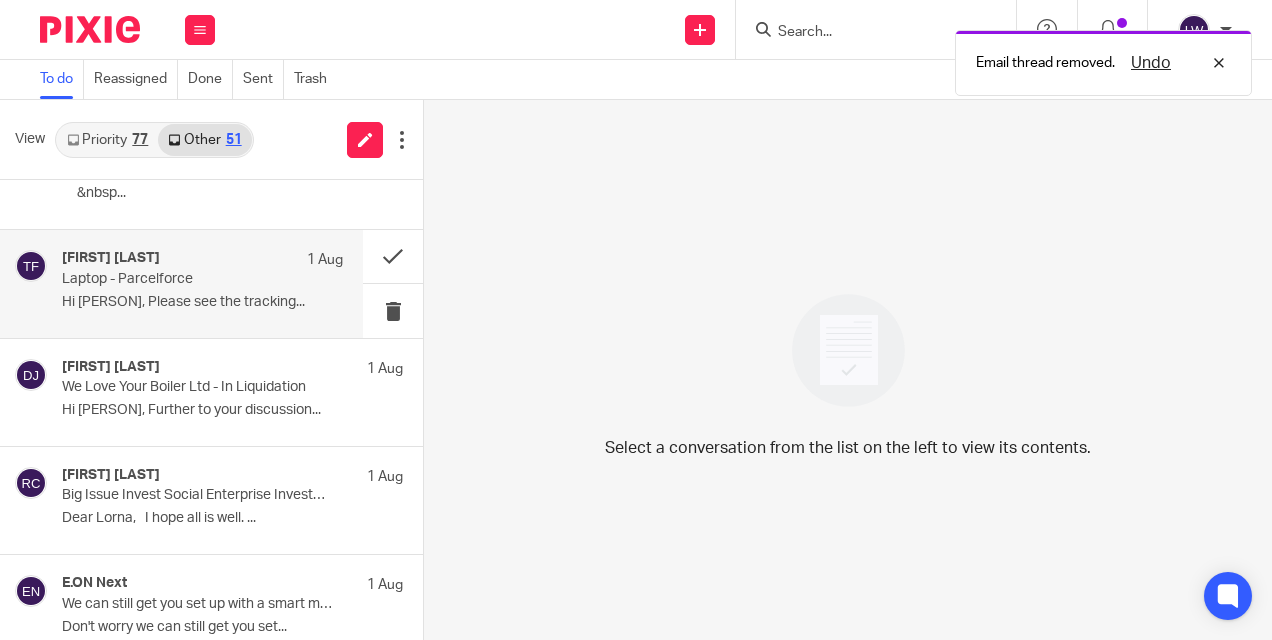scroll, scrollTop: 700, scrollLeft: 0, axis: vertical 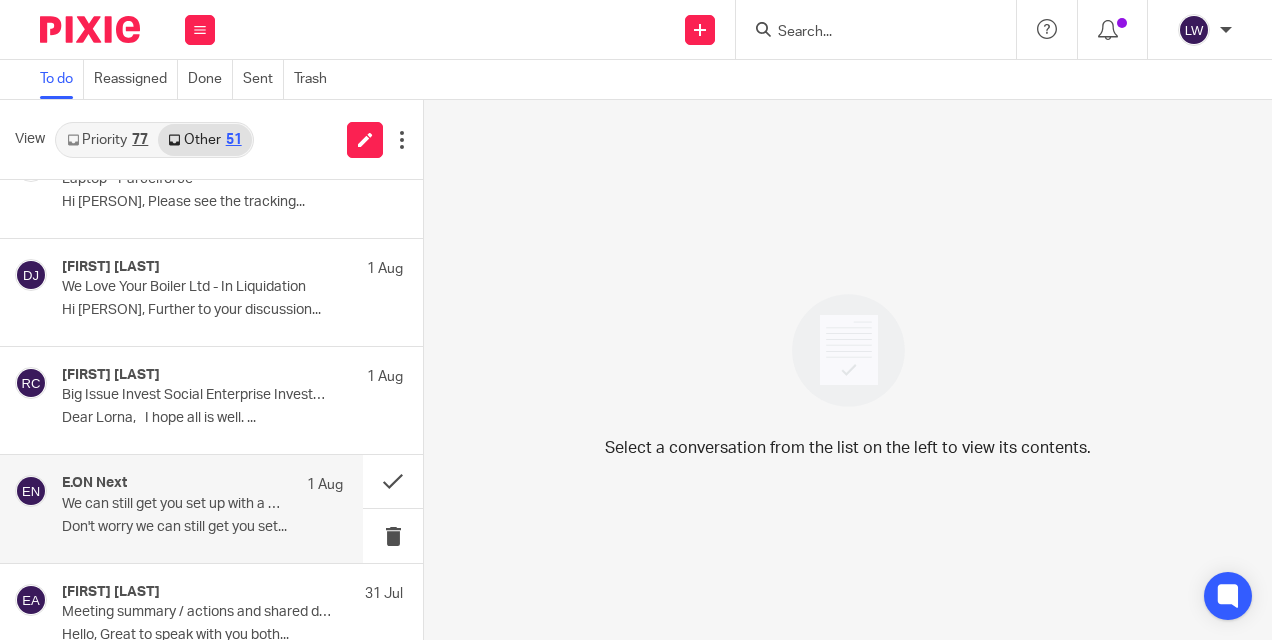 click on "We can still get you set up with a smart meter." at bounding box center [174, 504] 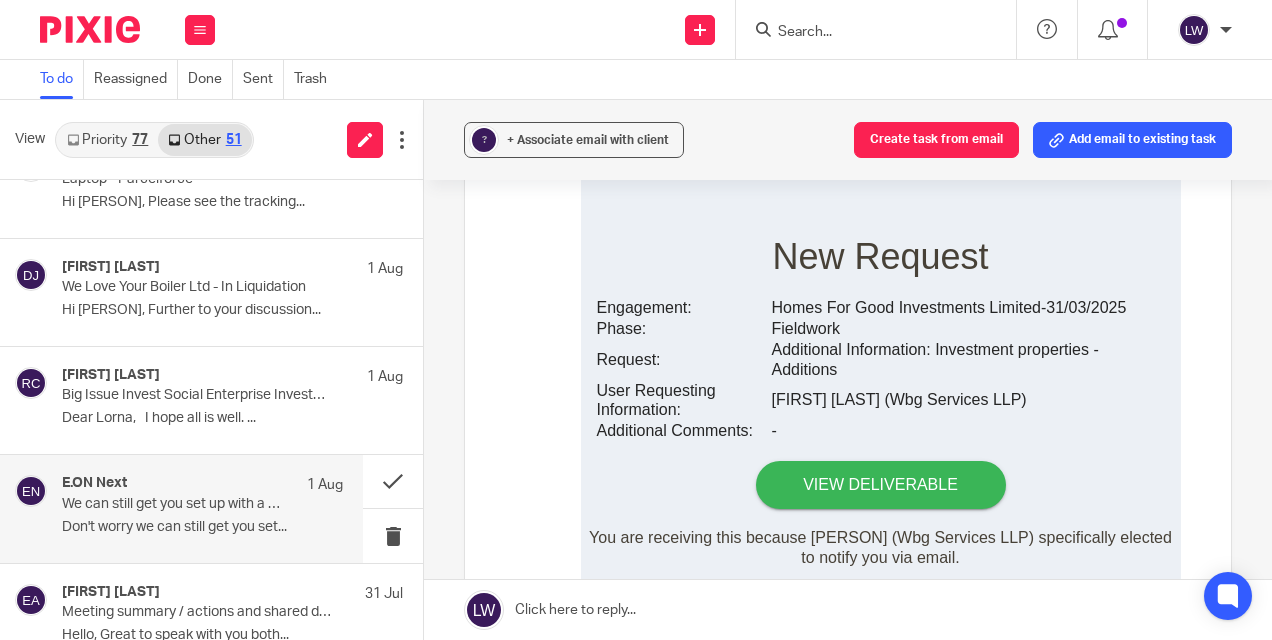 scroll, scrollTop: 0, scrollLeft: 0, axis: both 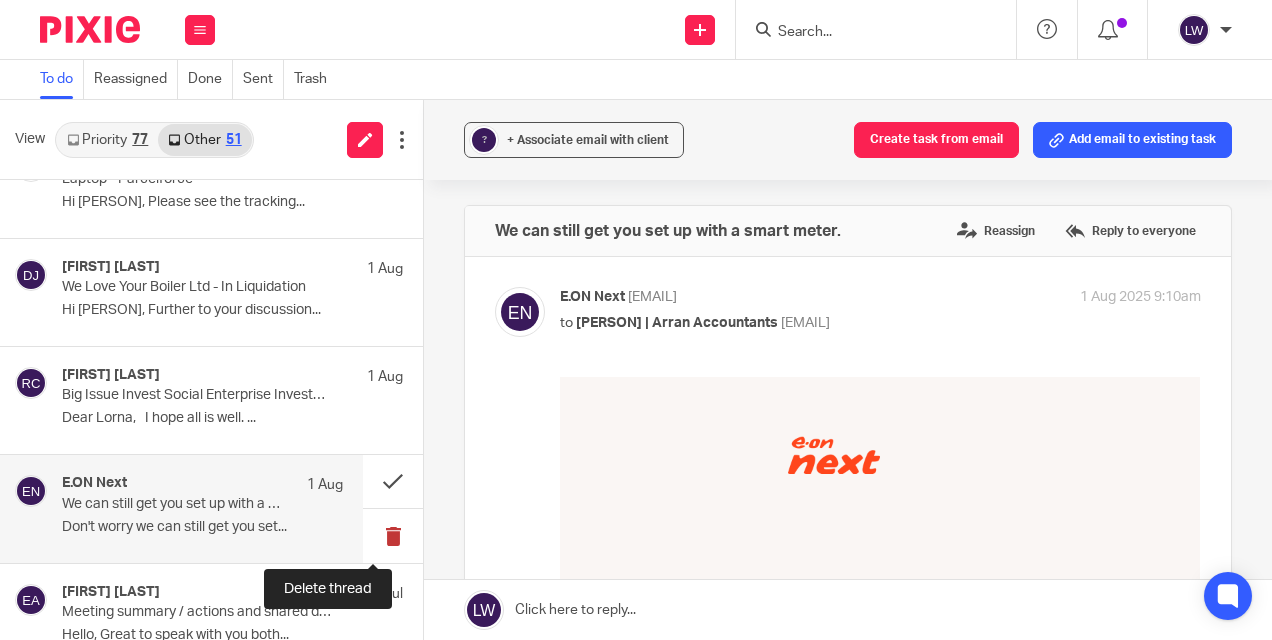 click at bounding box center [393, 535] 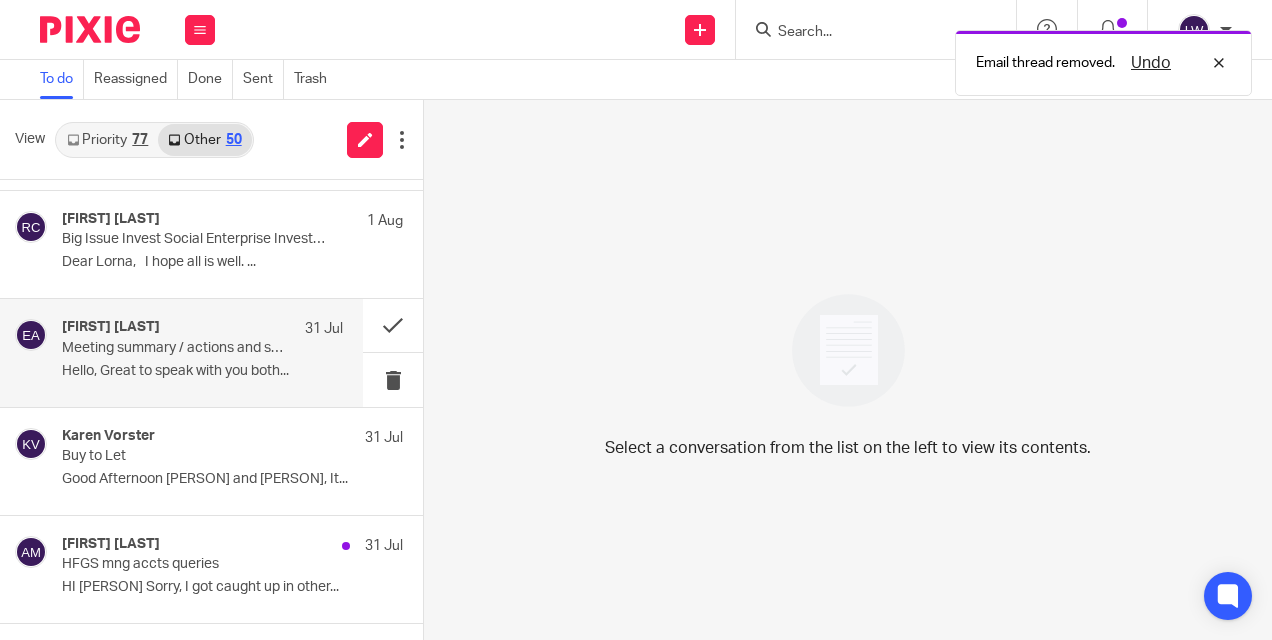 scroll, scrollTop: 900, scrollLeft: 0, axis: vertical 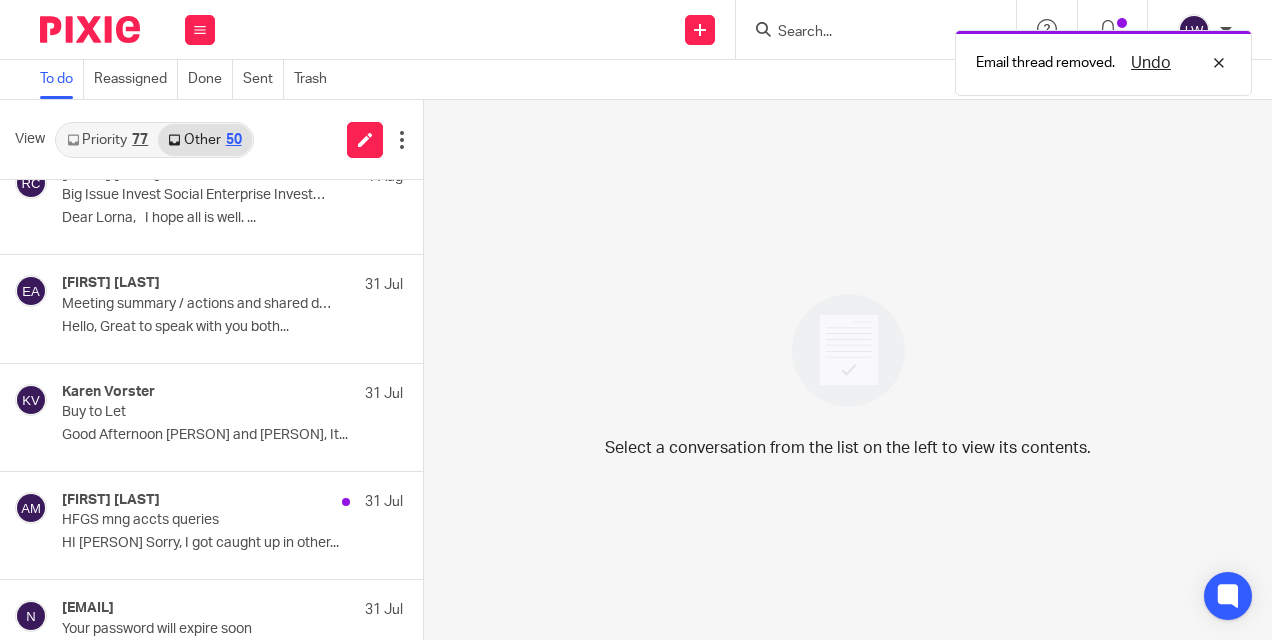 click on "Priority
77" at bounding box center [107, 140] 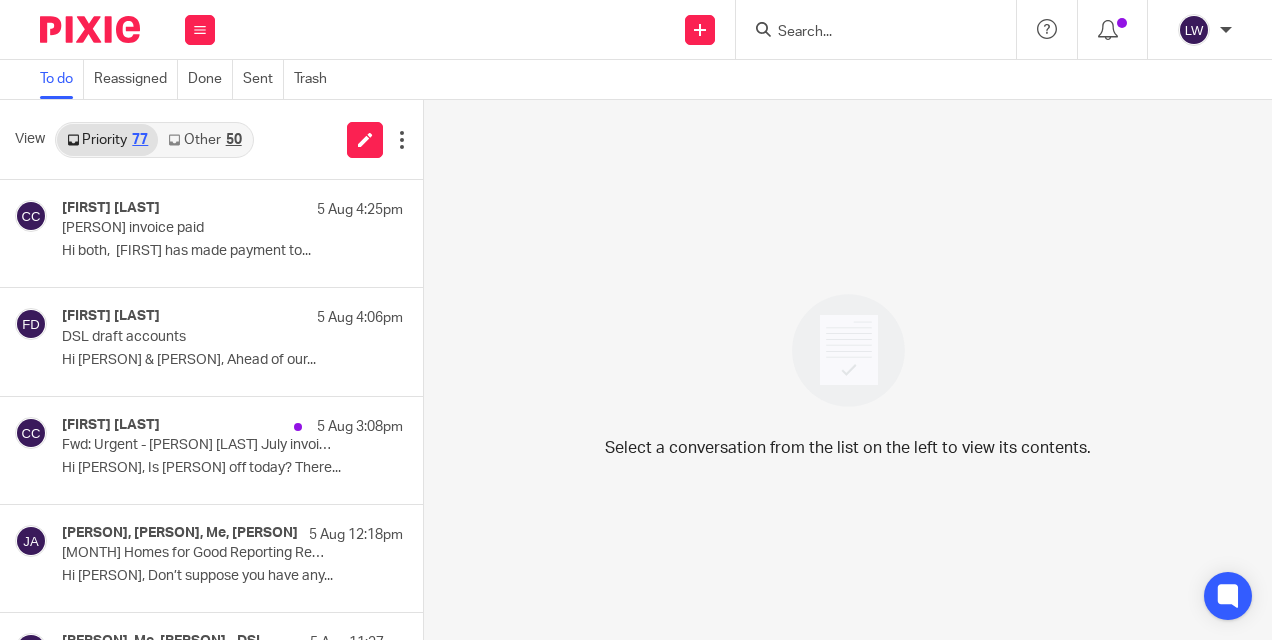 click at bounding box center (866, 33) 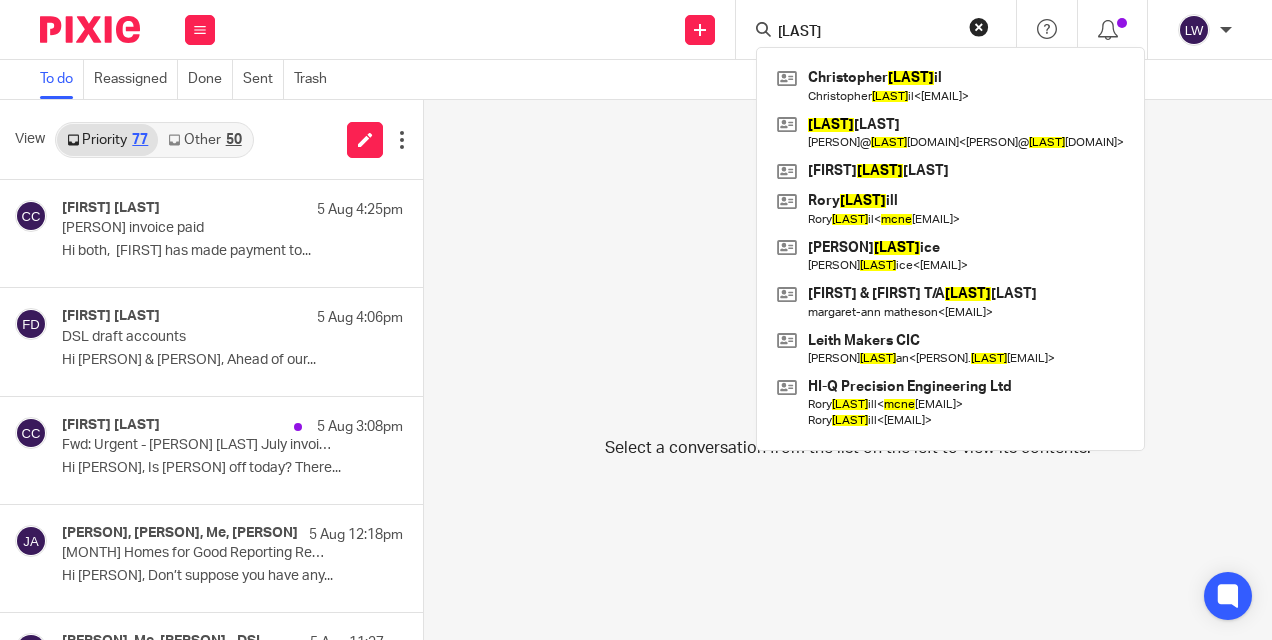 type on "macne" 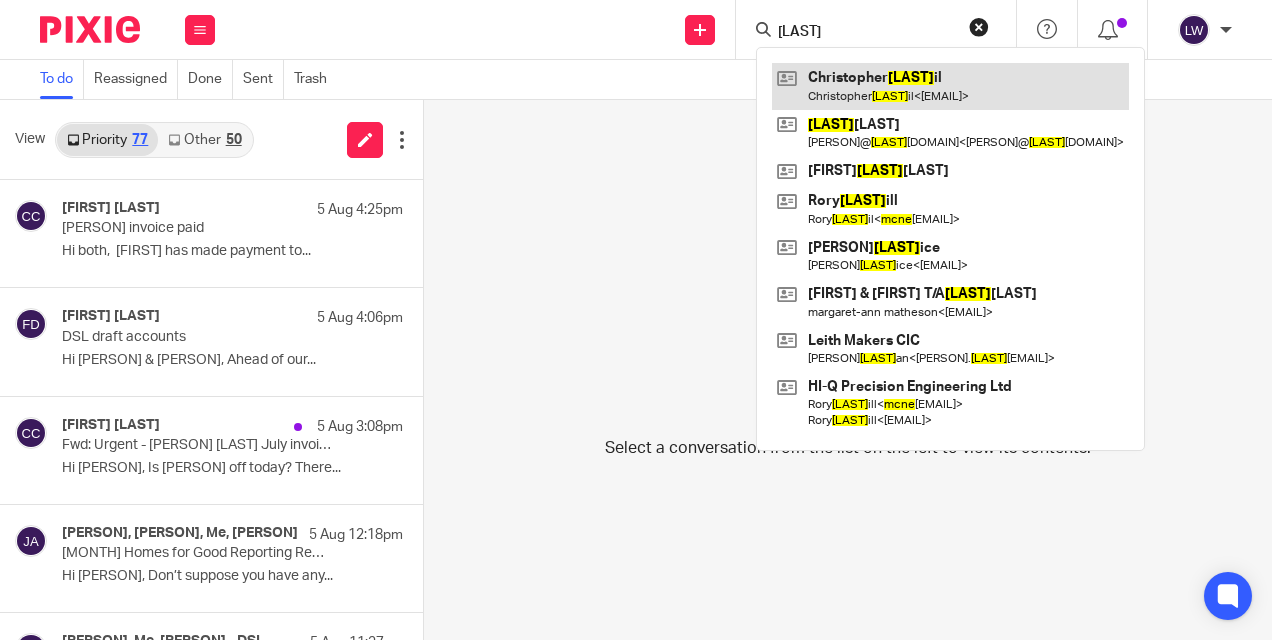 click at bounding box center [950, 86] 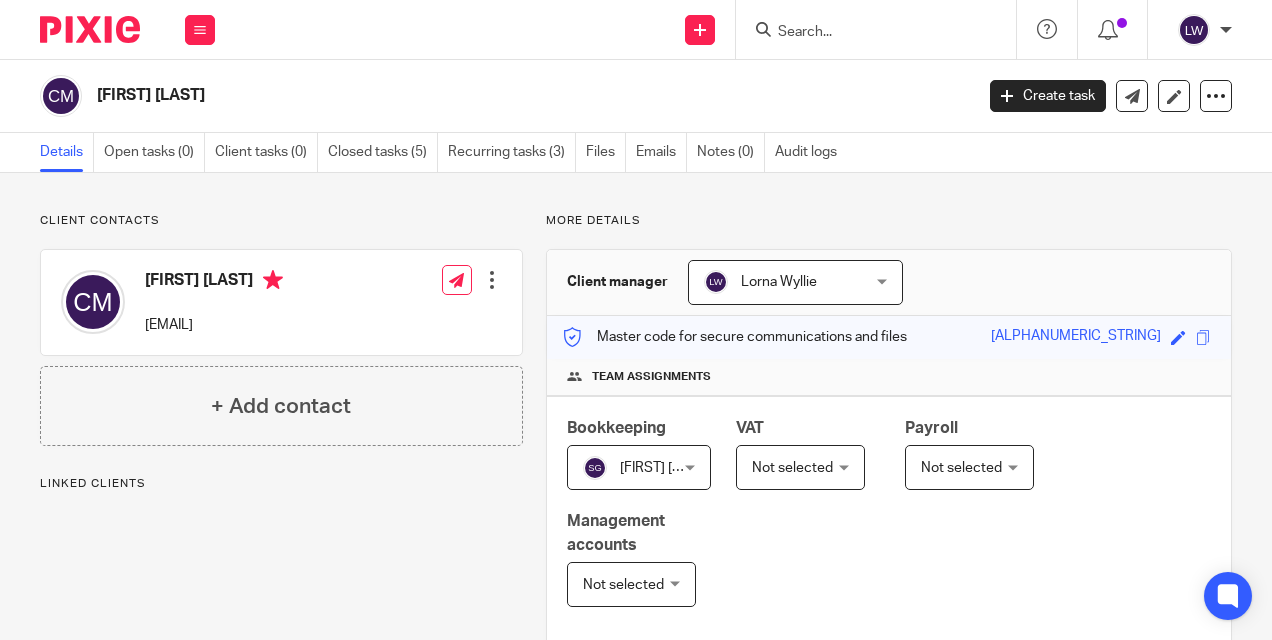 scroll, scrollTop: 0, scrollLeft: 0, axis: both 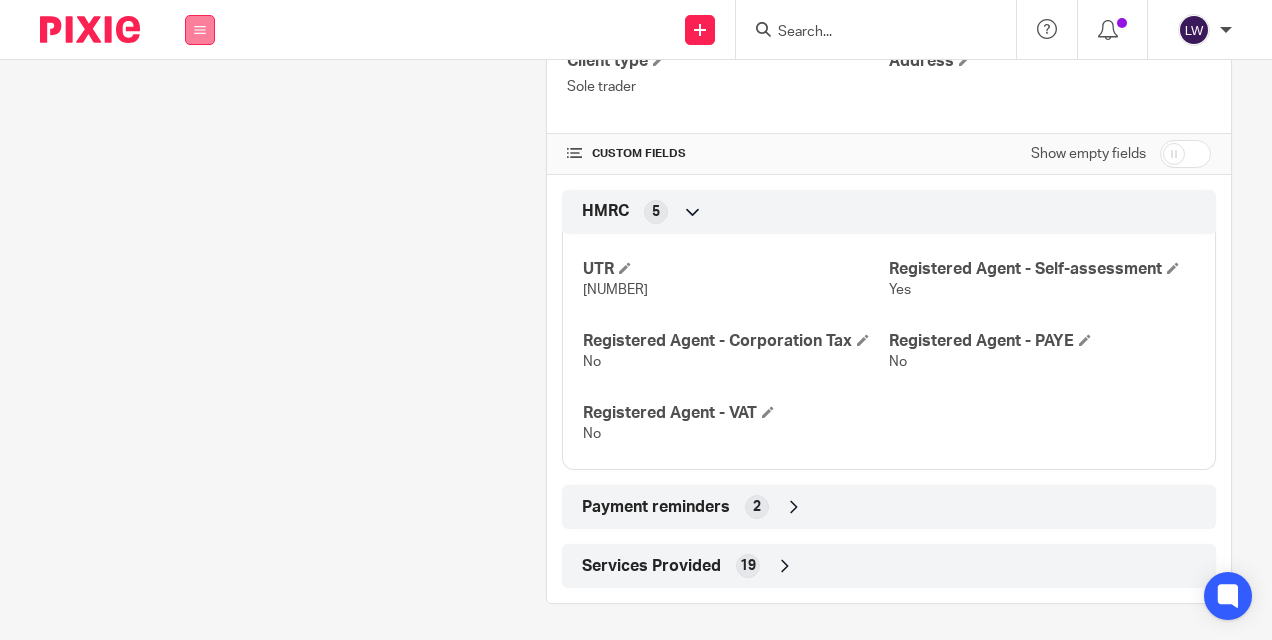 click at bounding box center [200, 30] 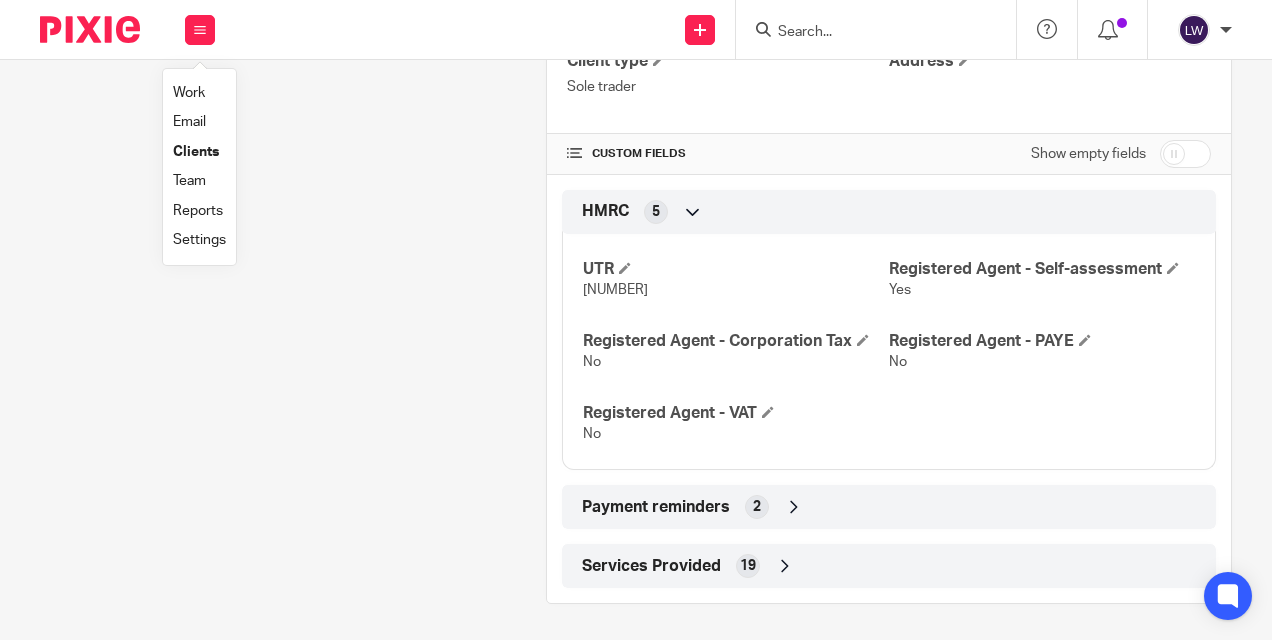 click on "Email" at bounding box center (189, 122) 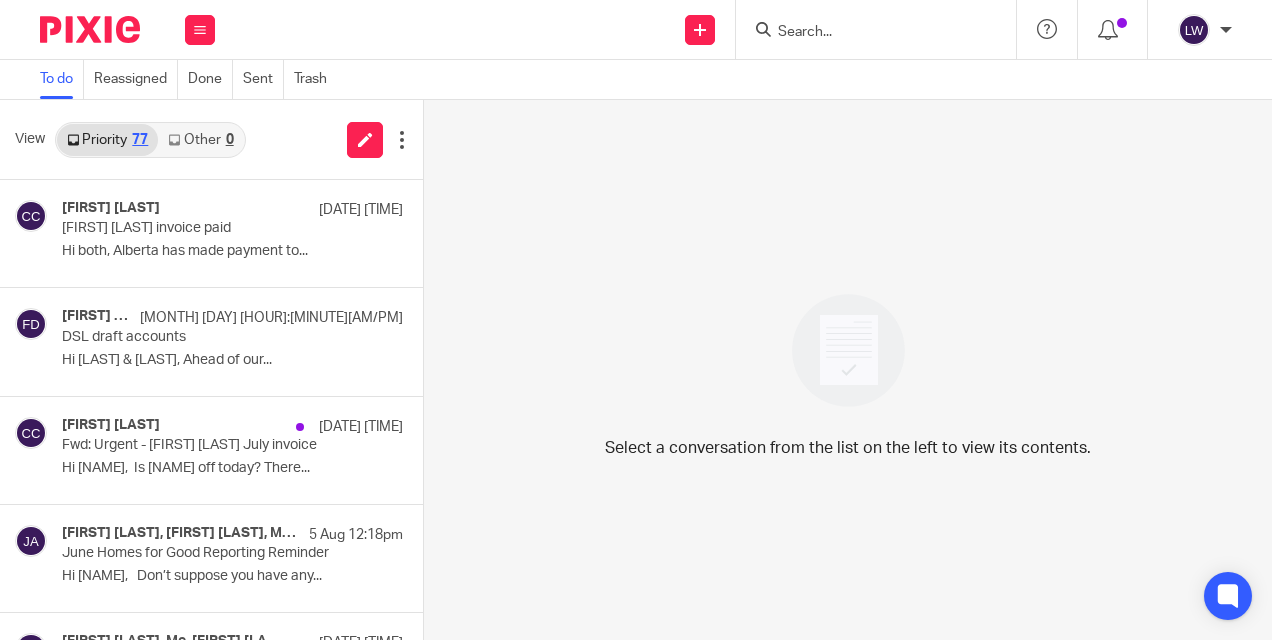 scroll, scrollTop: 0, scrollLeft: 0, axis: both 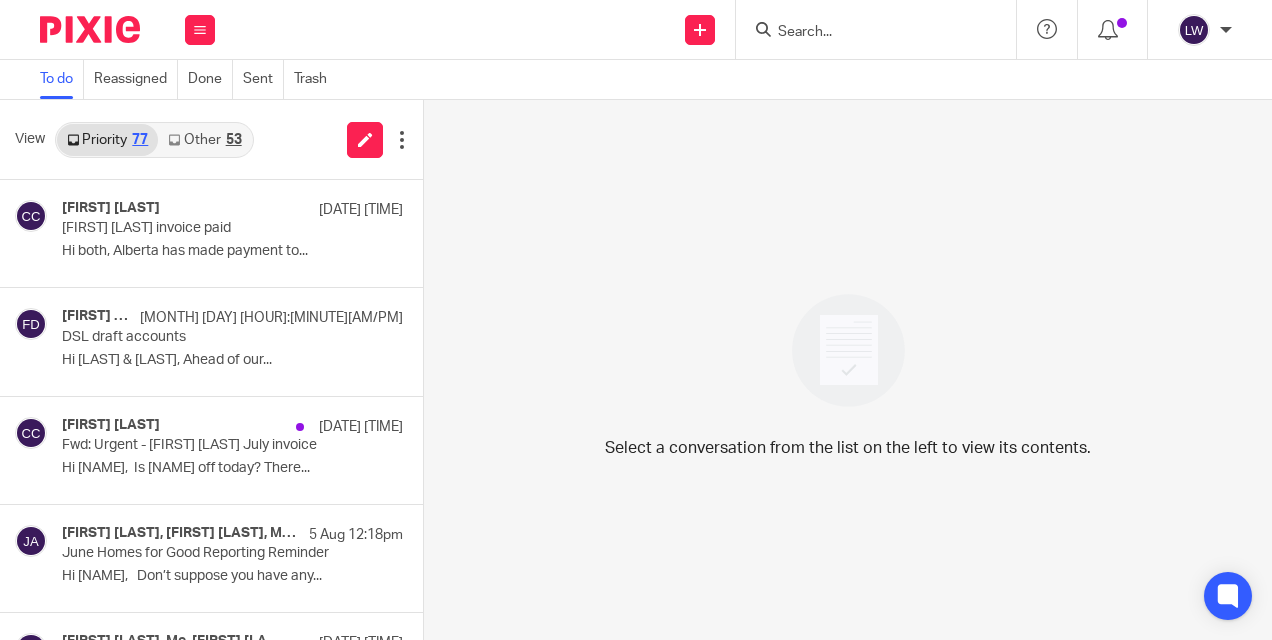 click on "Other
53" at bounding box center [204, 140] 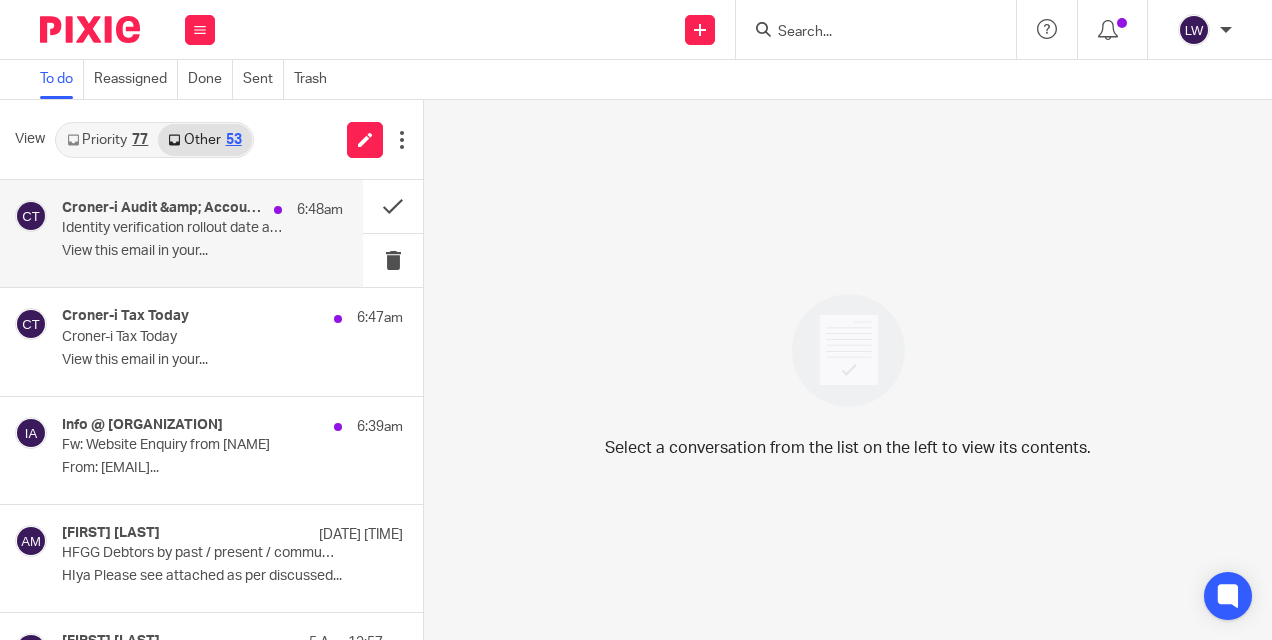 click on "Identity verification rollout date announced | Government to tackle late payments" at bounding box center [174, 228] 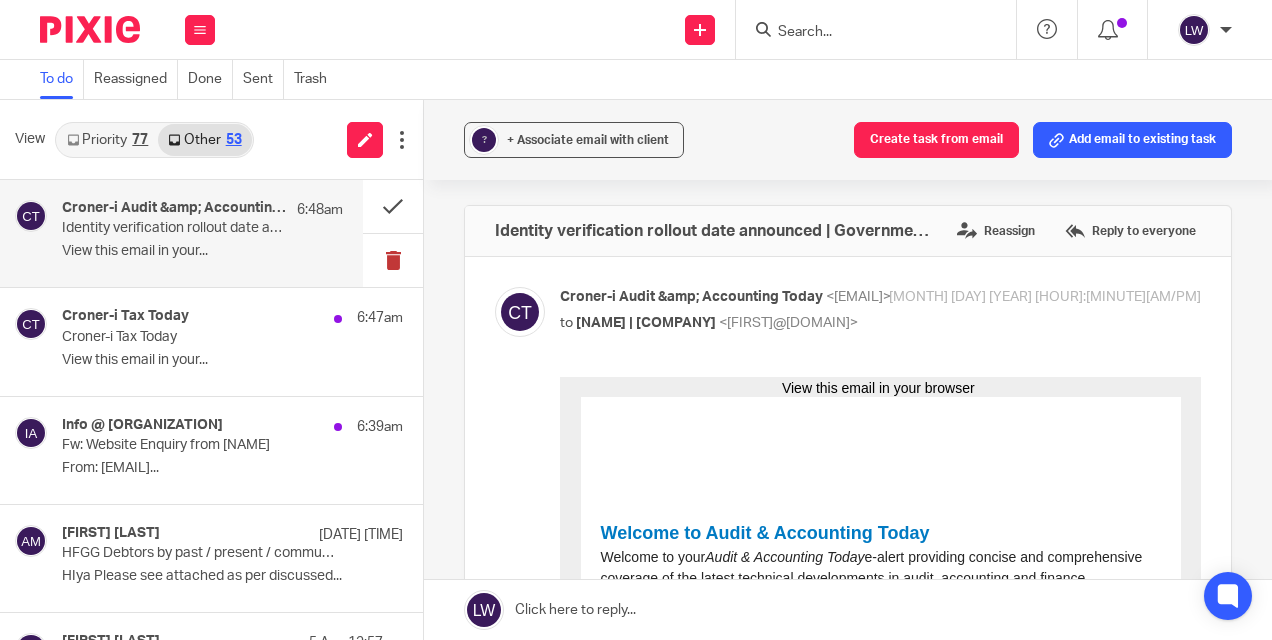 scroll, scrollTop: 0, scrollLeft: 0, axis: both 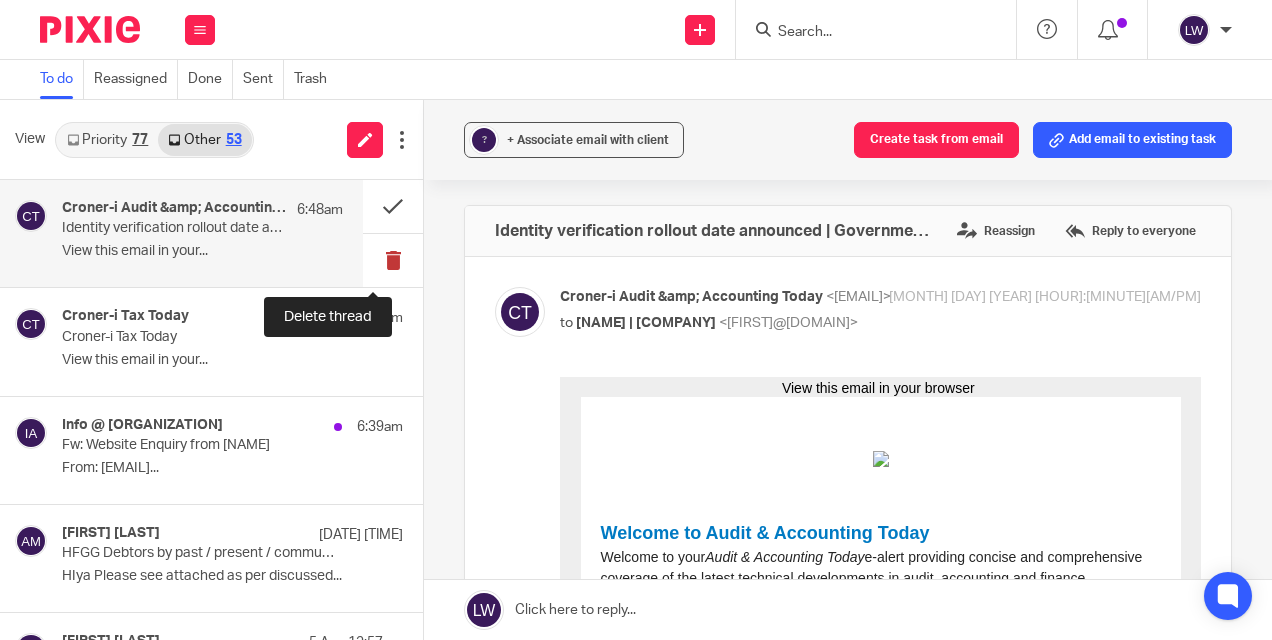 click at bounding box center [393, 260] 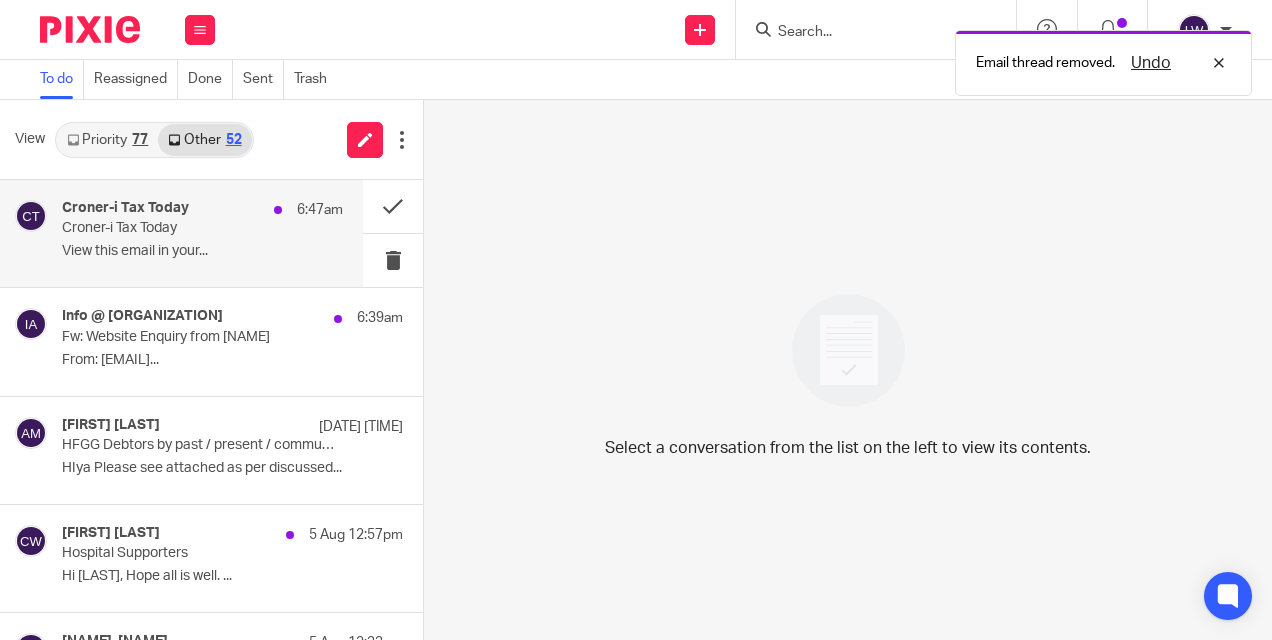 click on "View this email in your..." at bounding box center [202, 251] 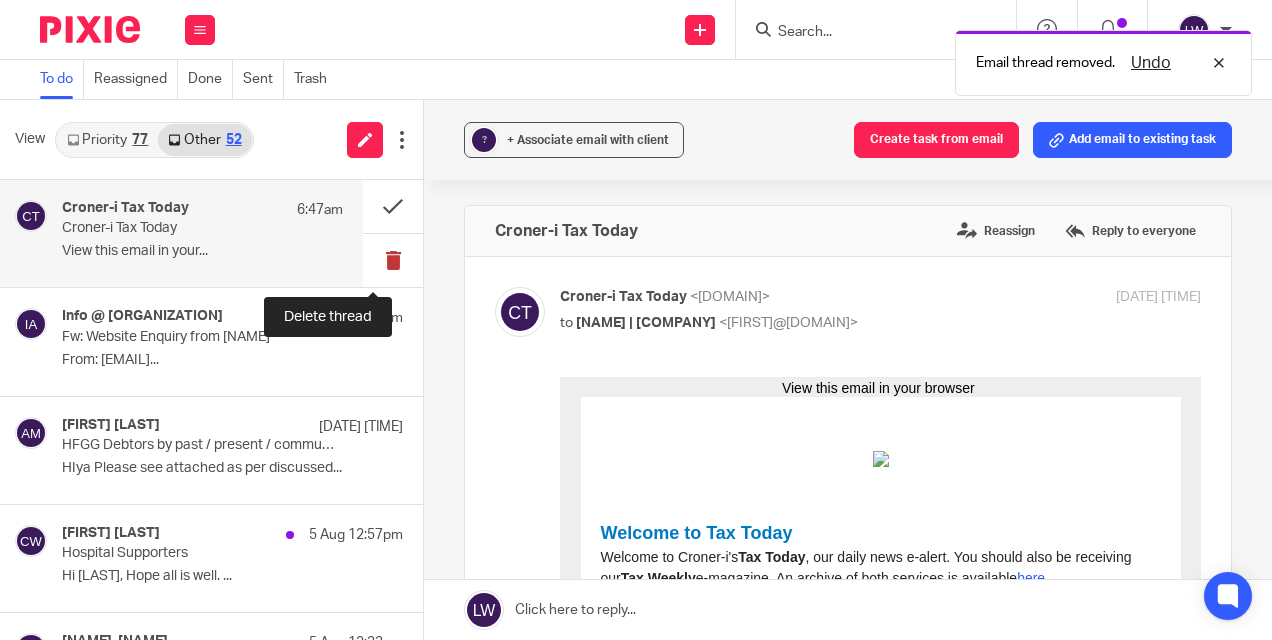 scroll, scrollTop: 0, scrollLeft: 0, axis: both 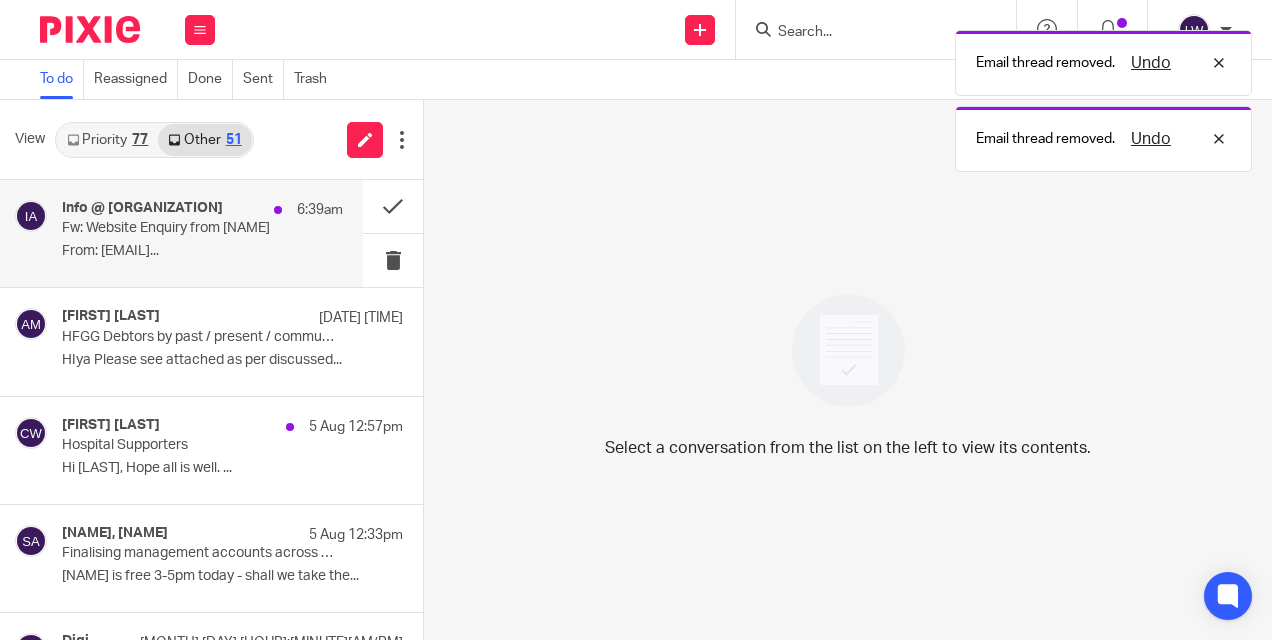 click on "[DOMAIN] <[DOMAIN]>   6:[MINUTE]am   Fw: Website Enquiry from [FIRST] [LAST]   From: [DOMAIN]..." at bounding box center (202, 233) 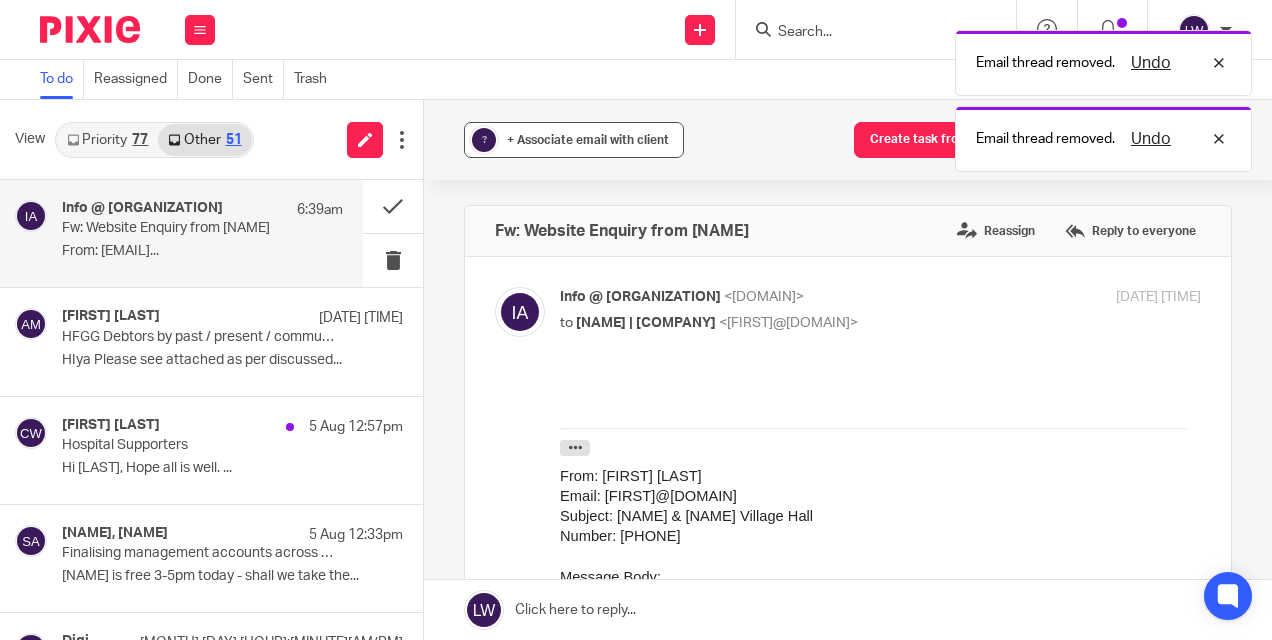 scroll, scrollTop: 0, scrollLeft: 0, axis: both 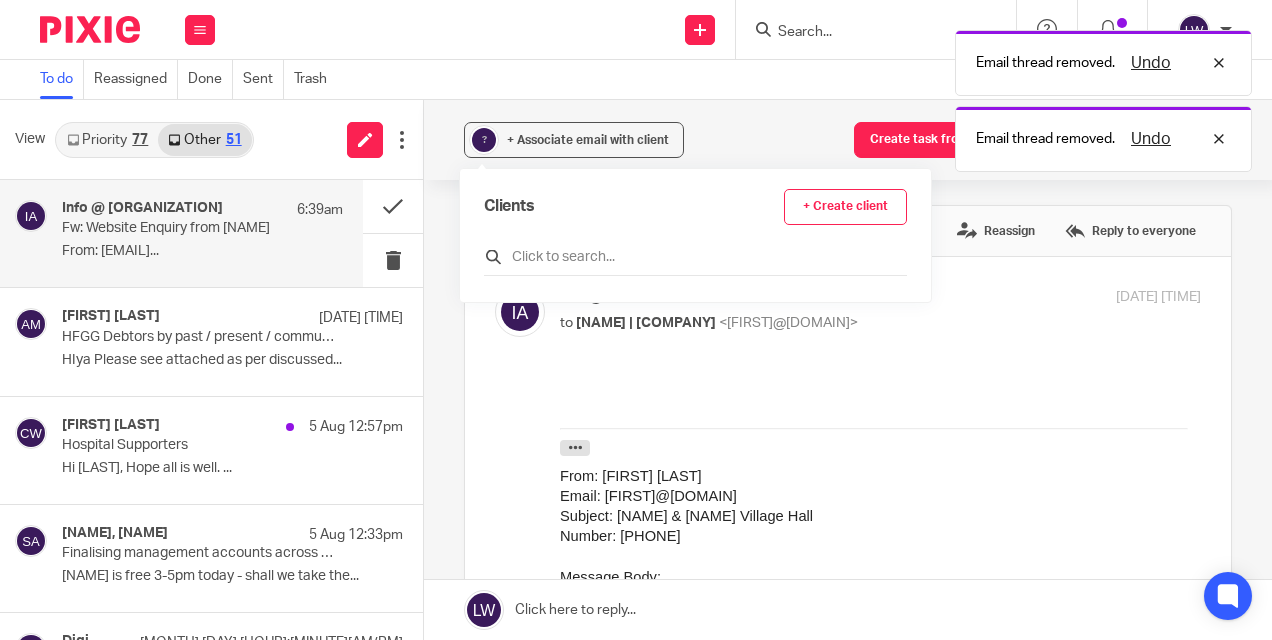 click at bounding box center [695, 257] 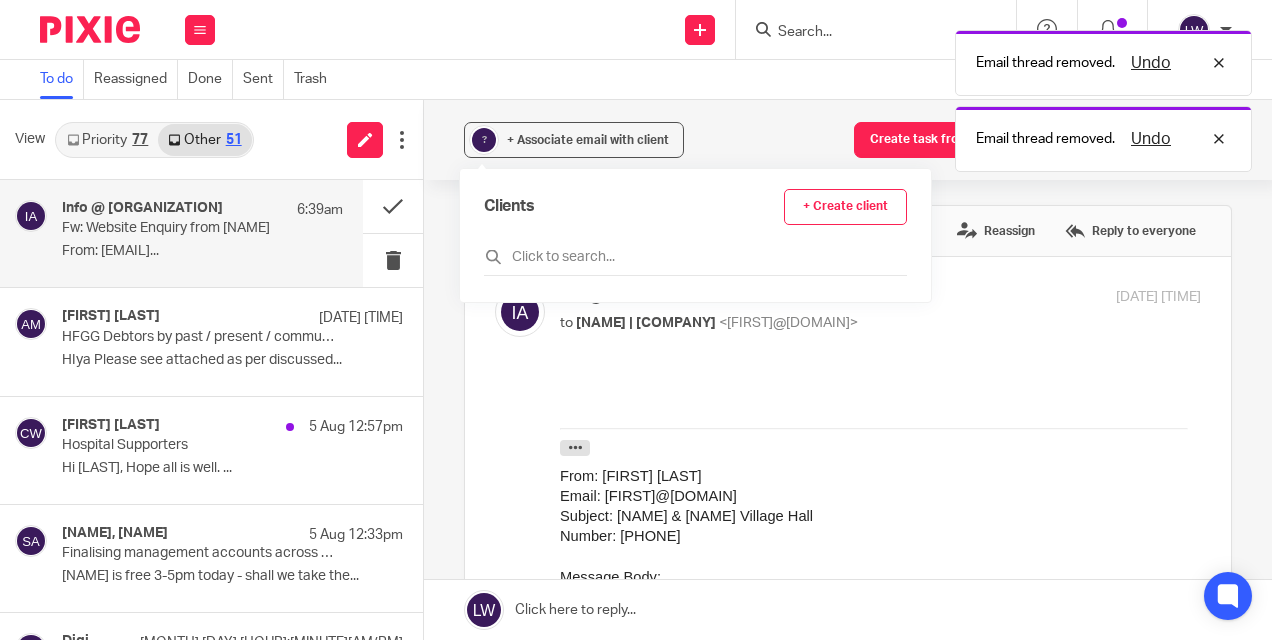 type on "x" 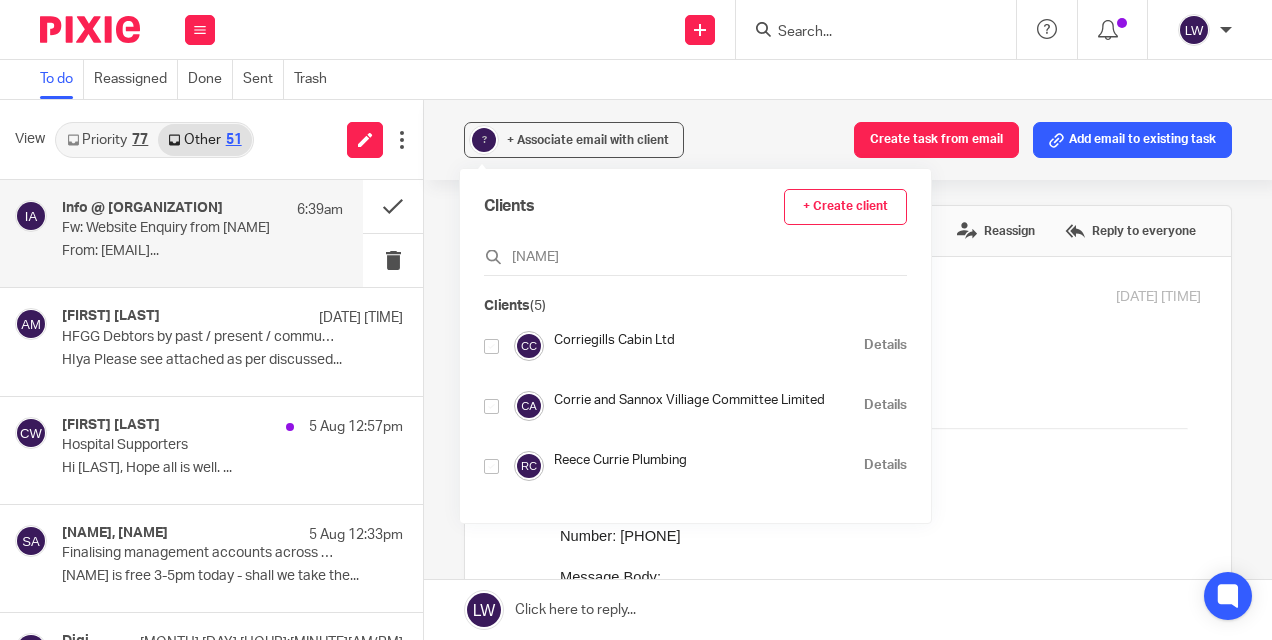 type on "[NAME]" 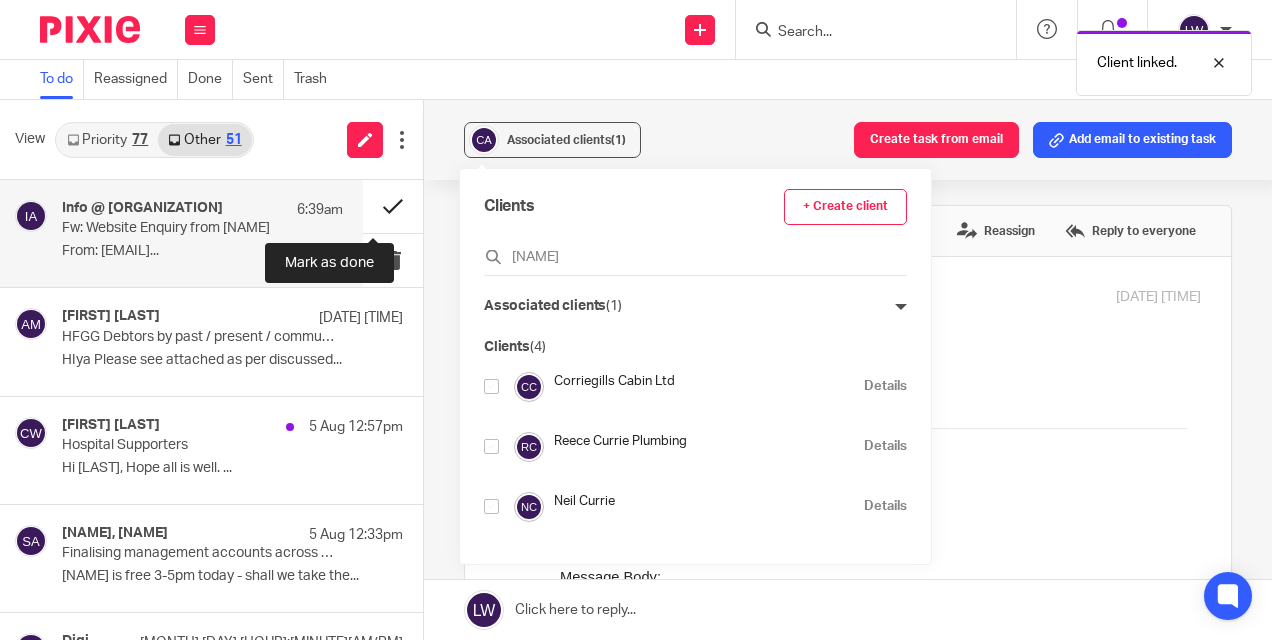 click at bounding box center [393, 206] 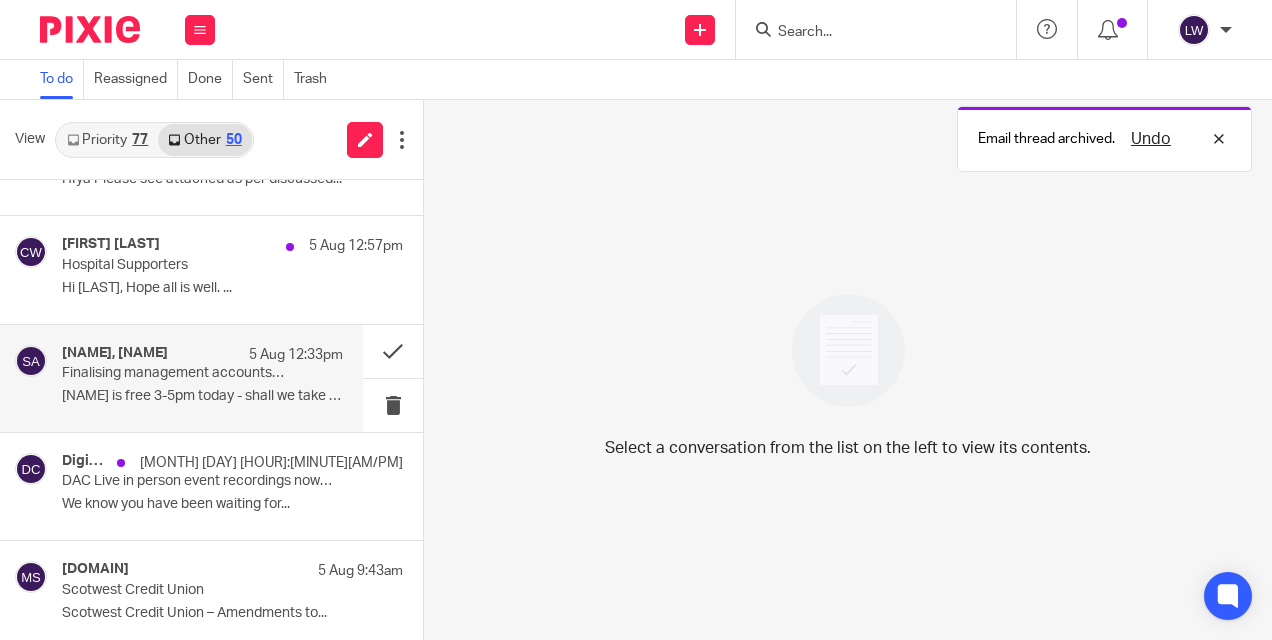 scroll, scrollTop: 200, scrollLeft: 0, axis: vertical 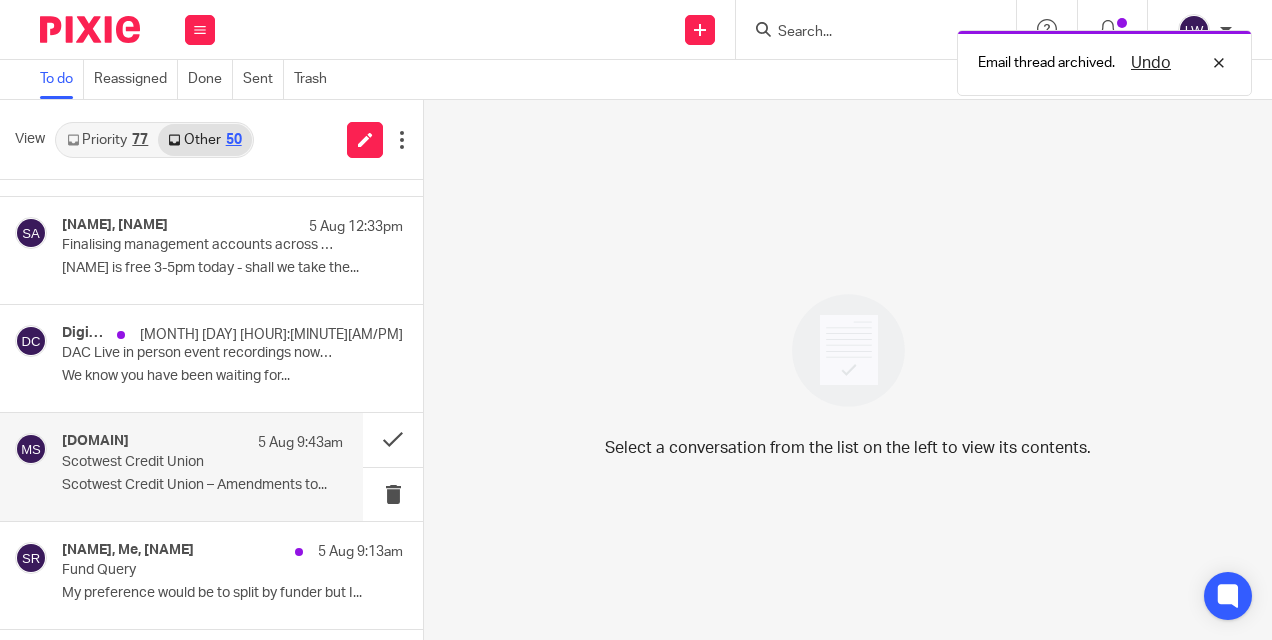 click on "Member Services
5 Aug 9:43am   [ORGANIZATION]   [ORGANIZATION] – Amendments to..." at bounding box center [202, 466] 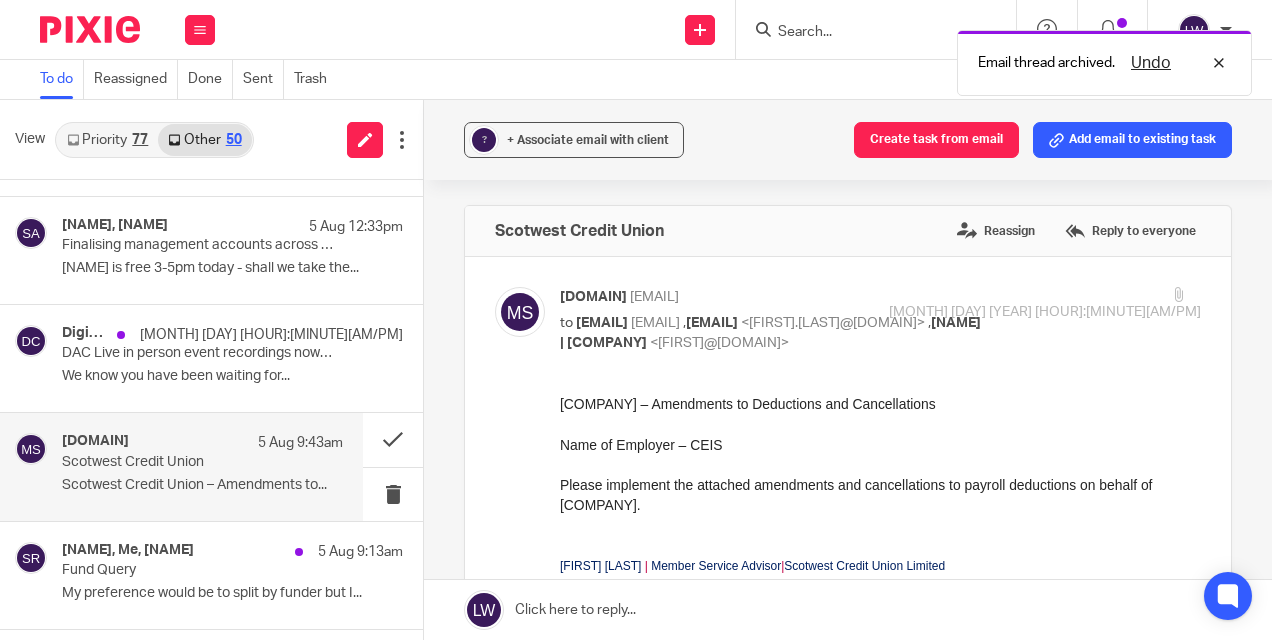 scroll, scrollTop: 0, scrollLeft: 0, axis: both 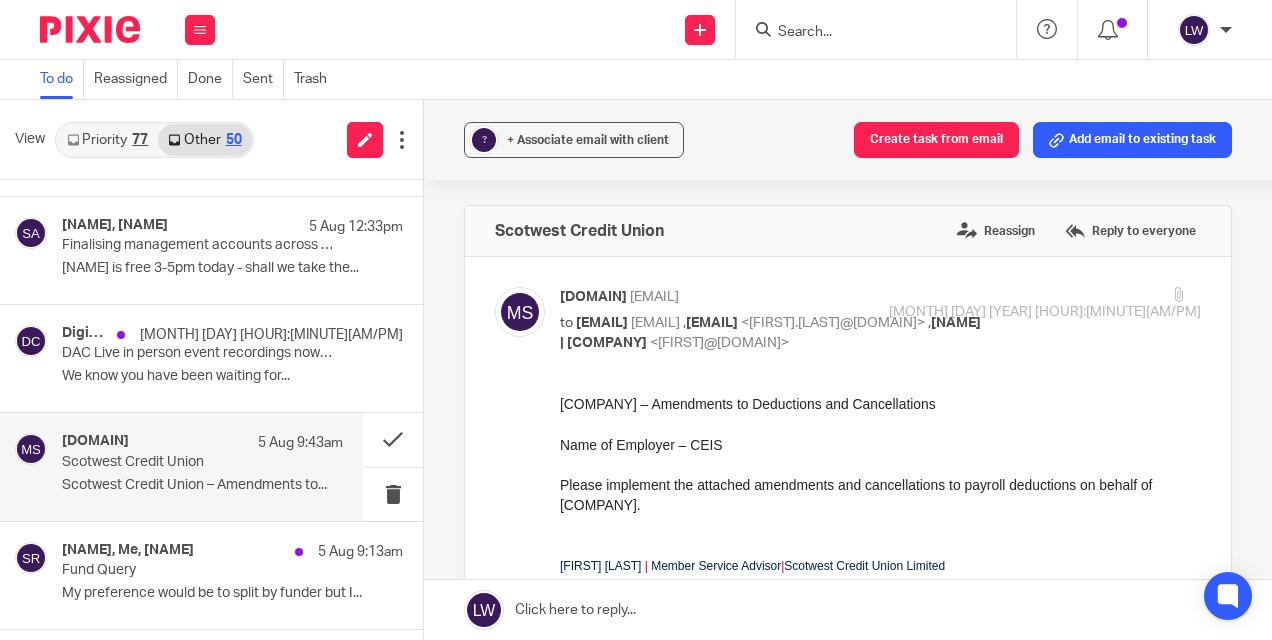 click on "Scotwest Credit Union" at bounding box center (174, 462) 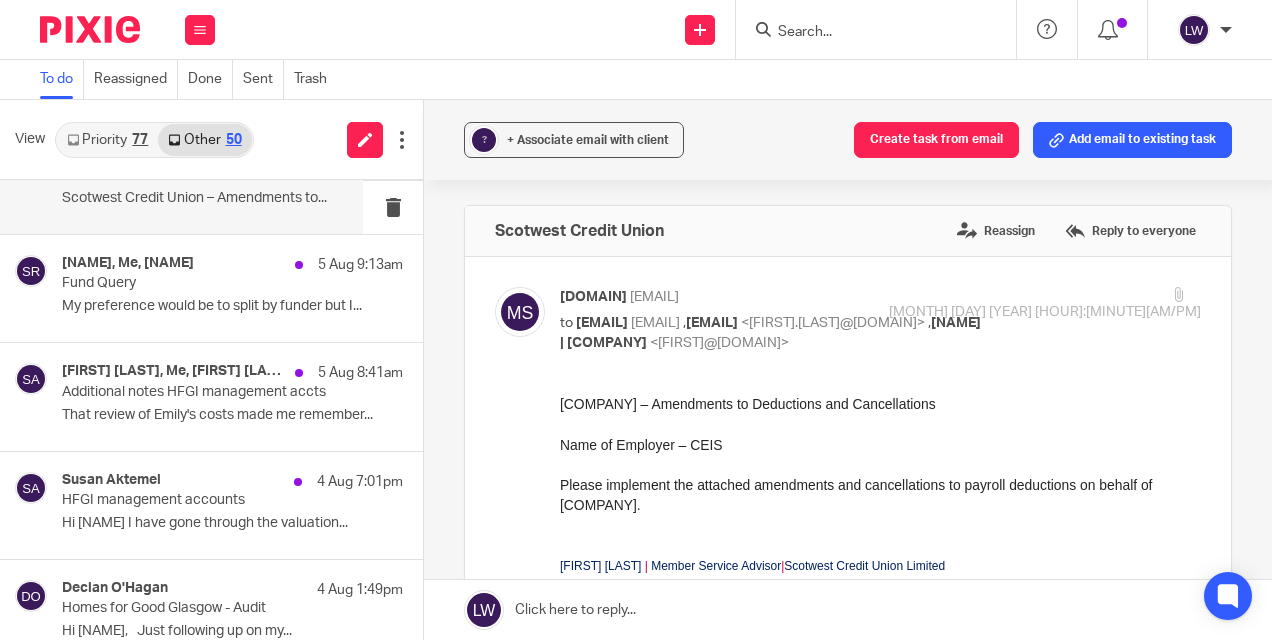 scroll, scrollTop: 489, scrollLeft: 0, axis: vertical 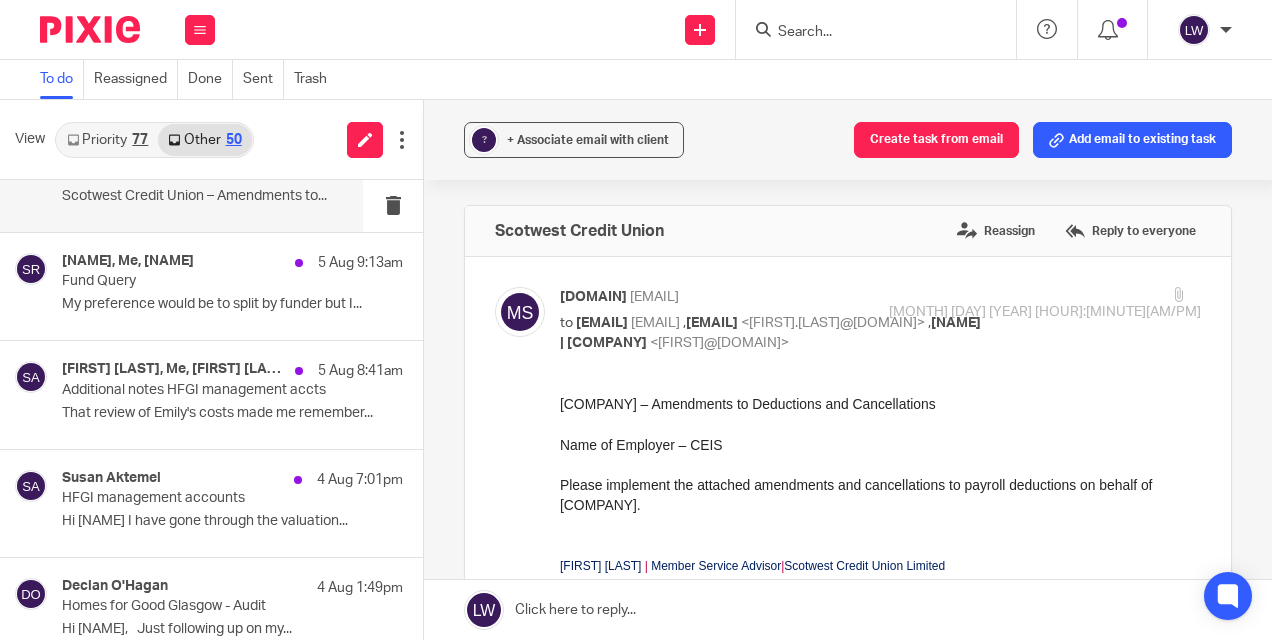 click on "Priority
77" at bounding box center [107, 140] 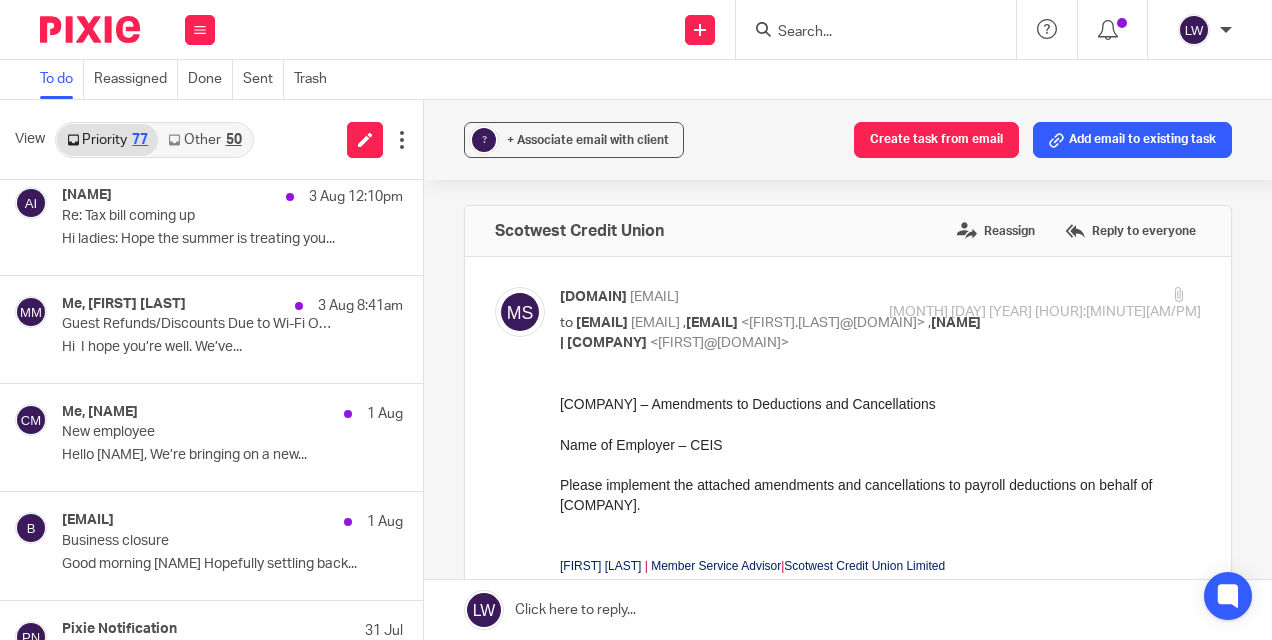 scroll, scrollTop: 988, scrollLeft: 0, axis: vertical 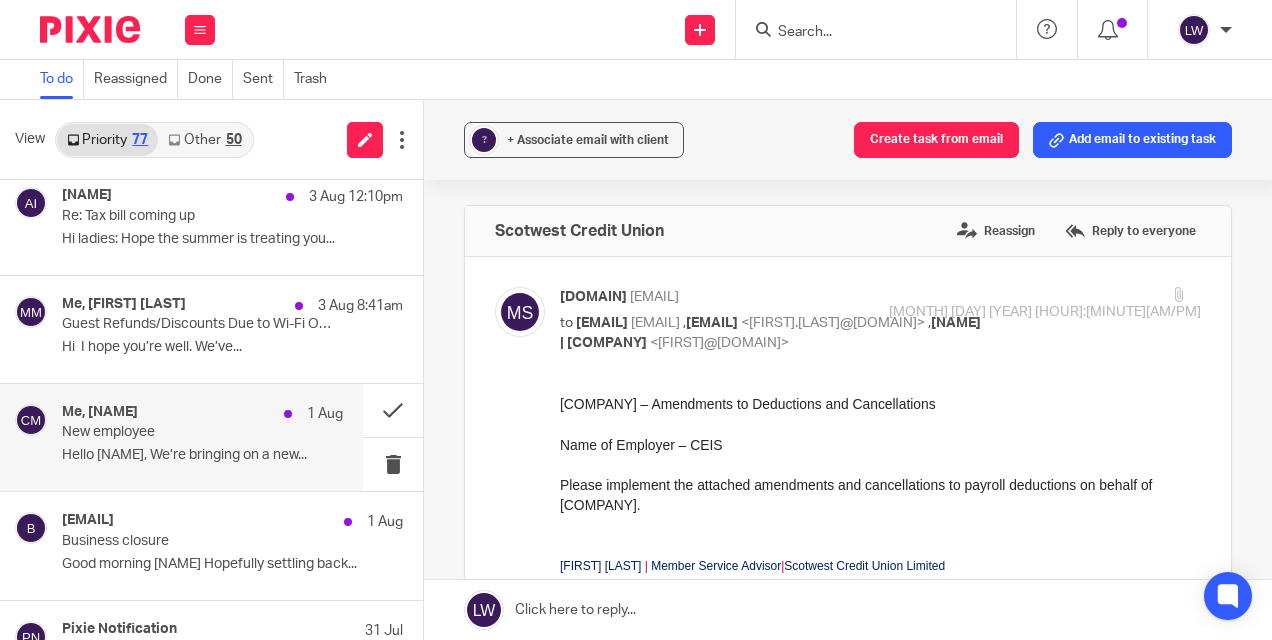 click on "Me, [FIRST] [LAST]
1 [DATE] New employee   Hello [NAME],   We’re bringing on a new..." at bounding box center (202, 437) 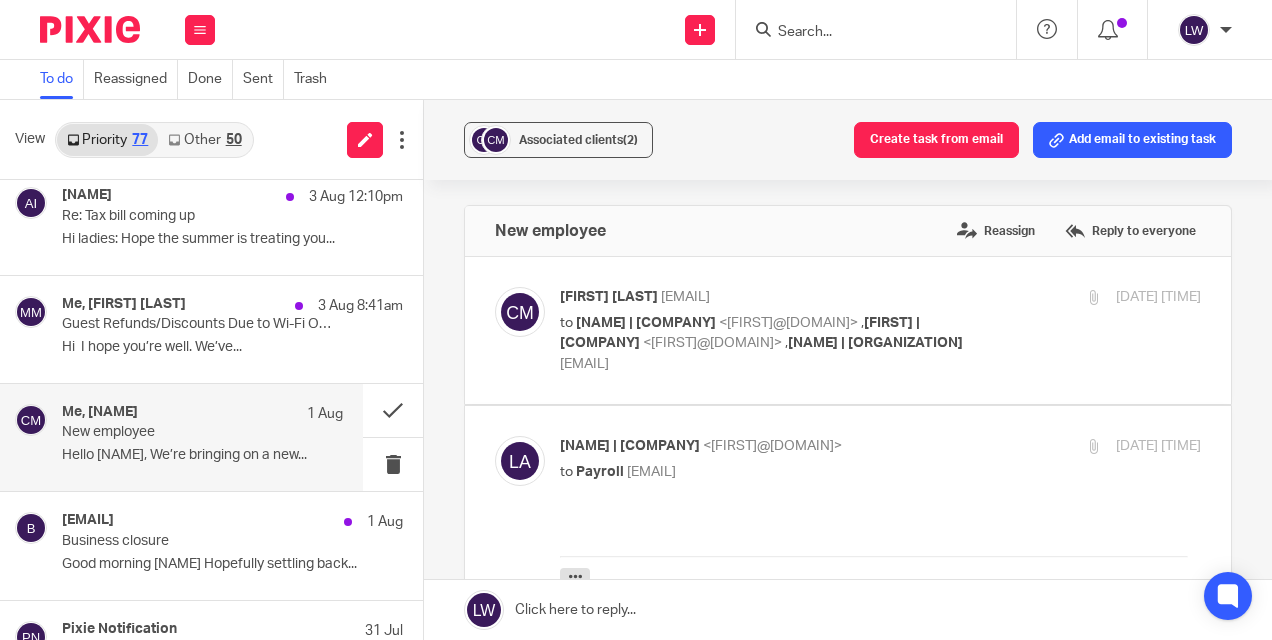 scroll, scrollTop: 0, scrollLeft: 0, axis: both 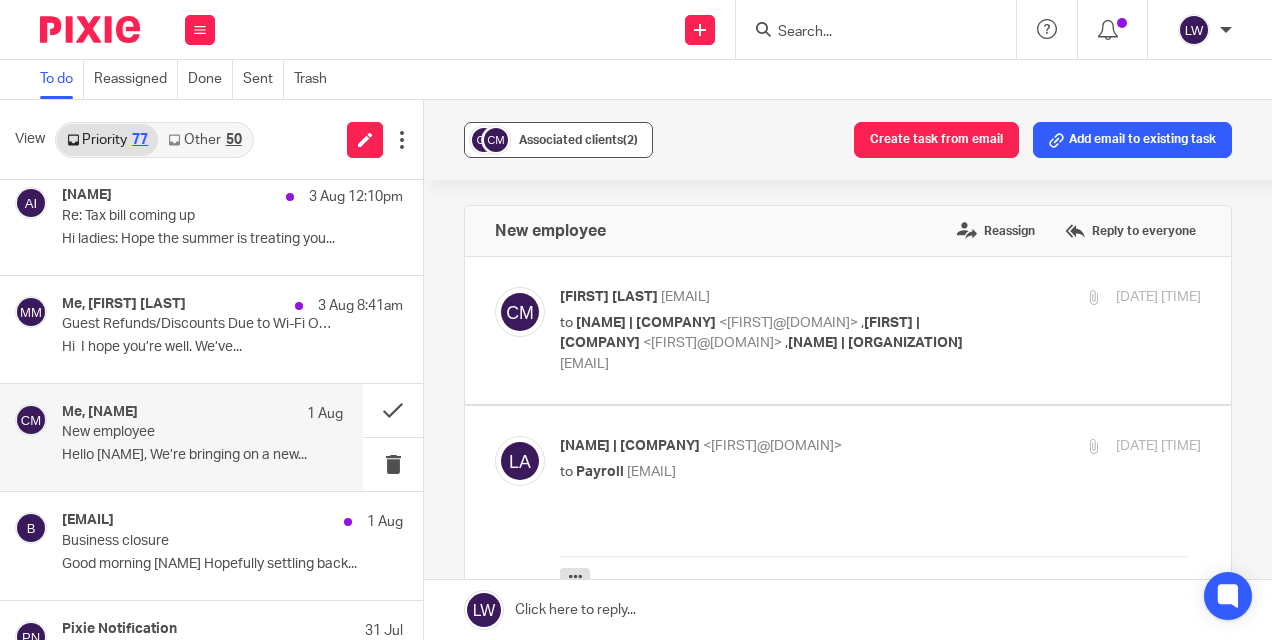 click on "Associated clients  (2)" at bounding box center (558, 140) 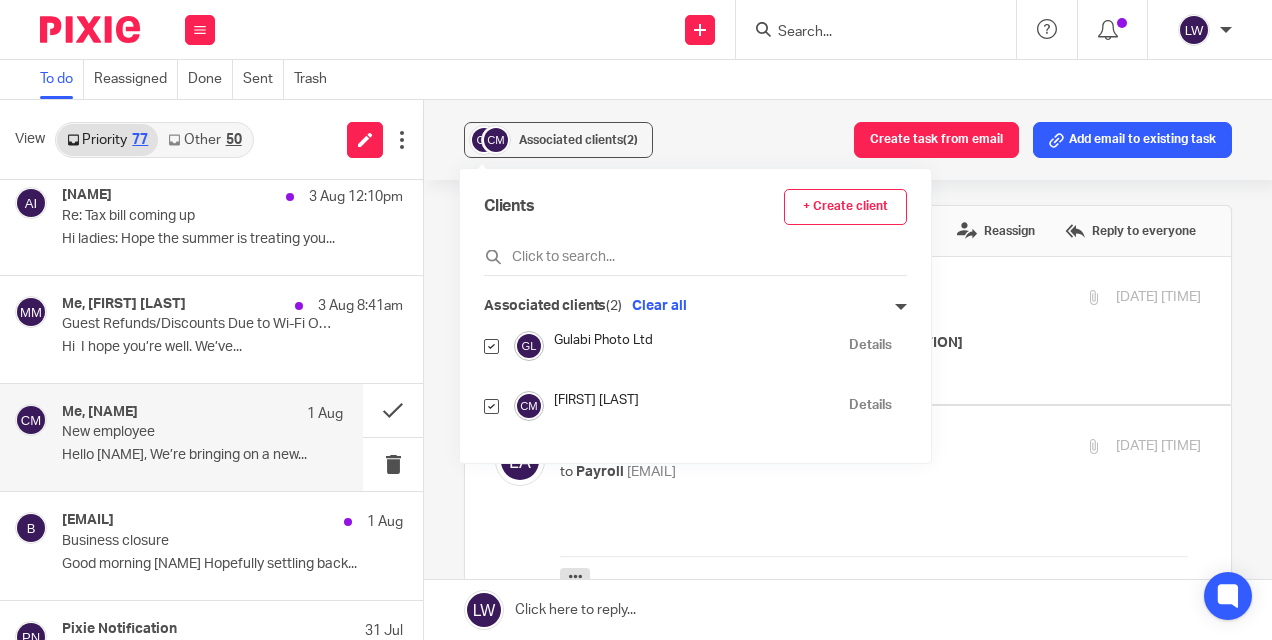 click at bounding box center (491, 406) 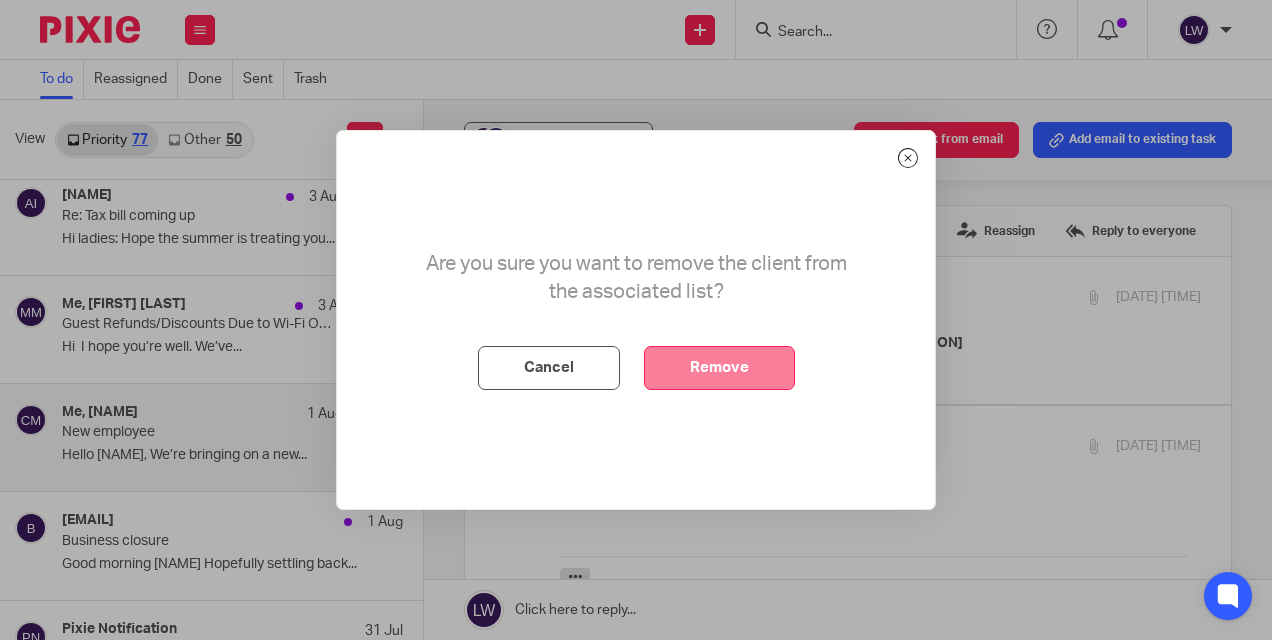 click on "Remove" at bounding box center (719, 368) 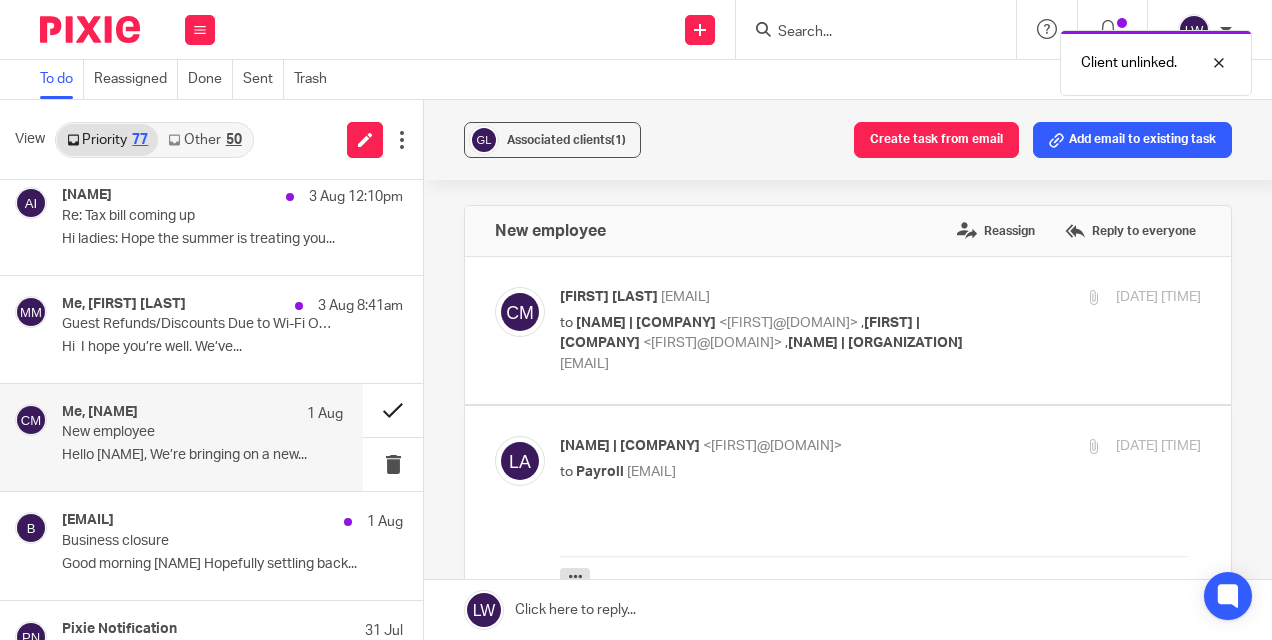 click at bounding box center [393, 410] 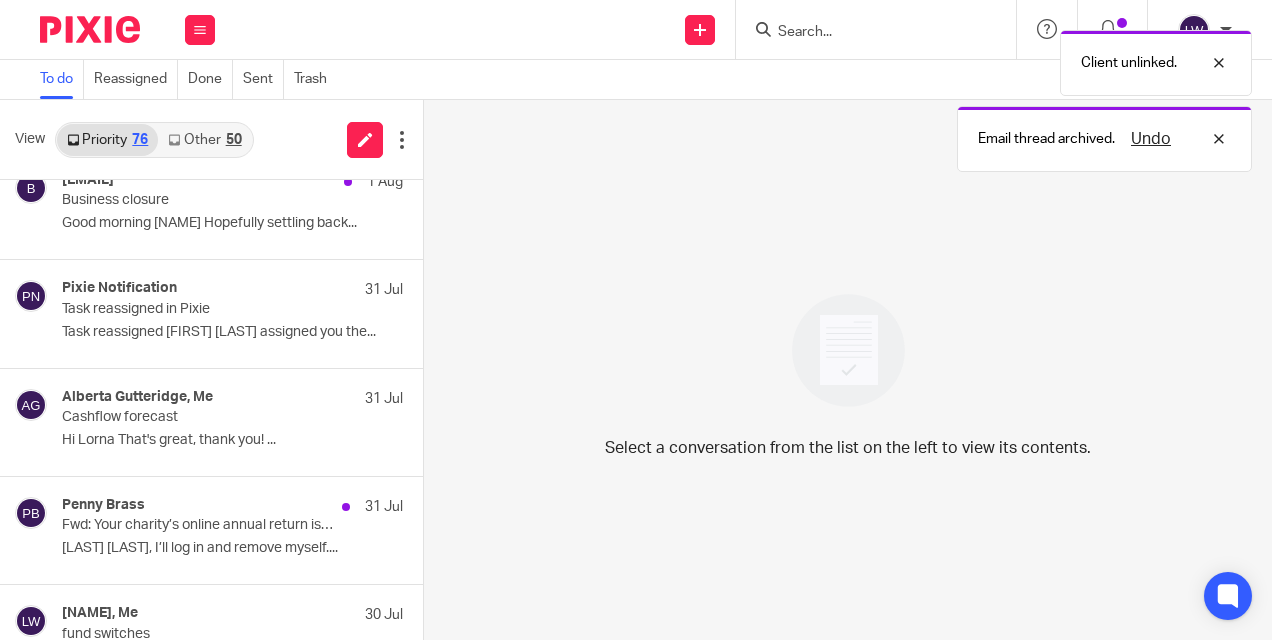 scroll, scrollTop: 1221, scrollLeft: 0, axis: vertical 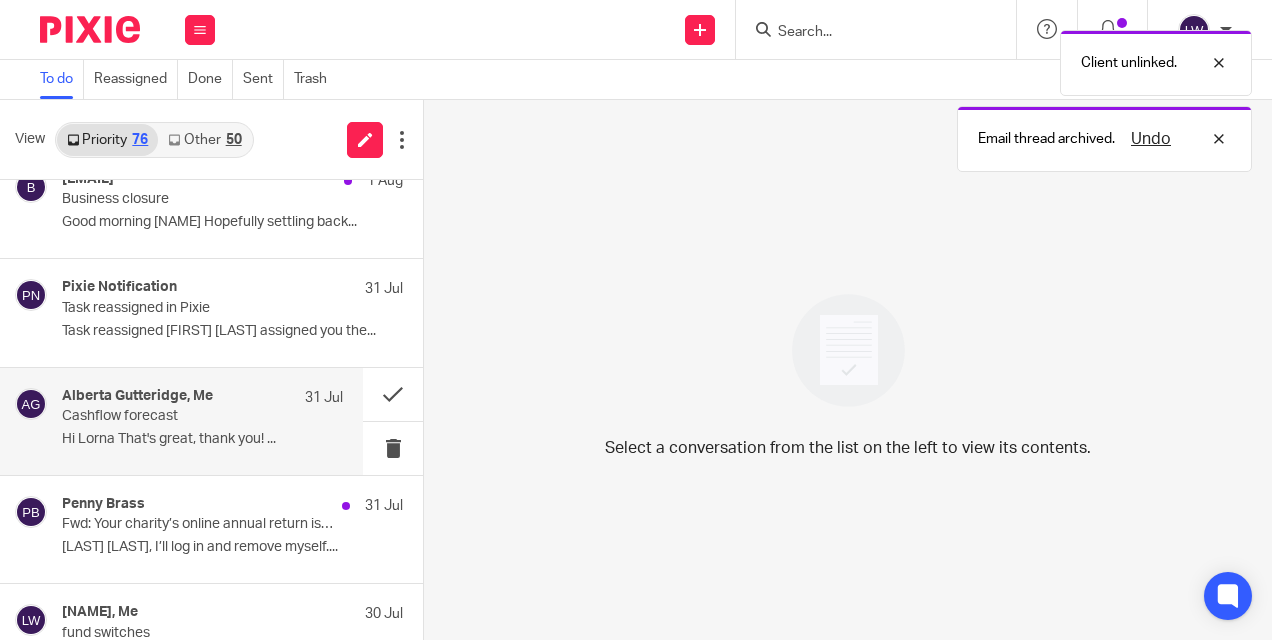 click on "Cashflow forecast" at bounding box center (174, 416) 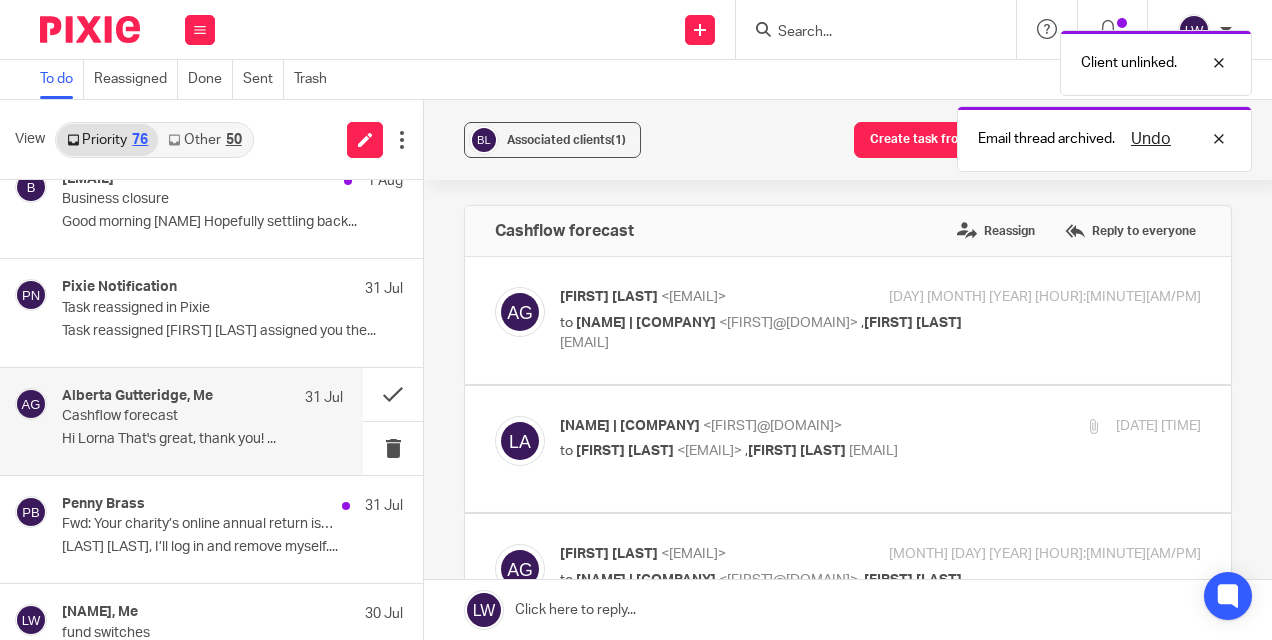 scroll, scrollTop: 0, scrollLeft: 0, axis: both 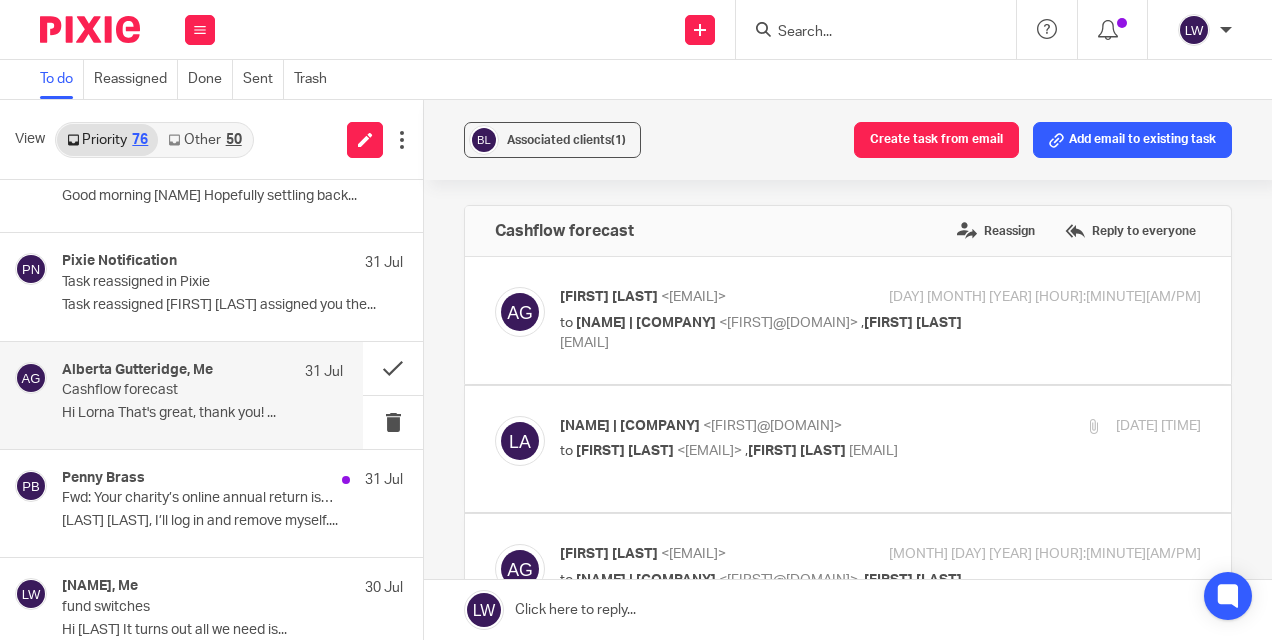 click on "50" at bounding box center (234, 140) 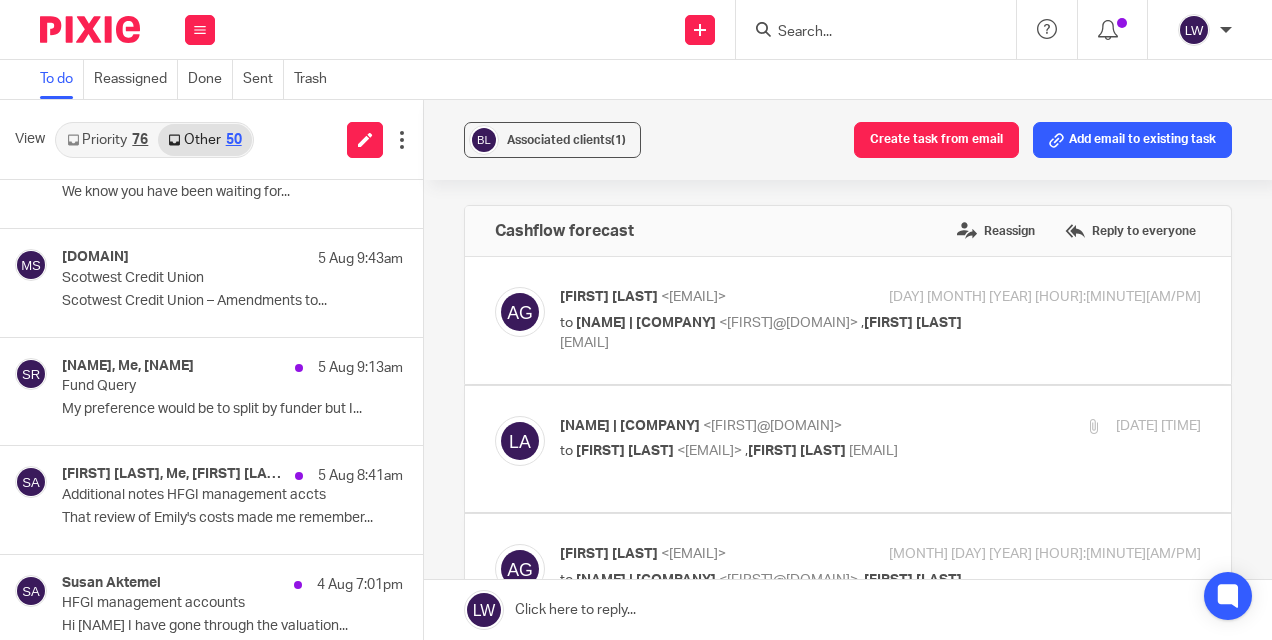 scroll, scrollTop: 386, scrollLeft: 0, axis: vertical 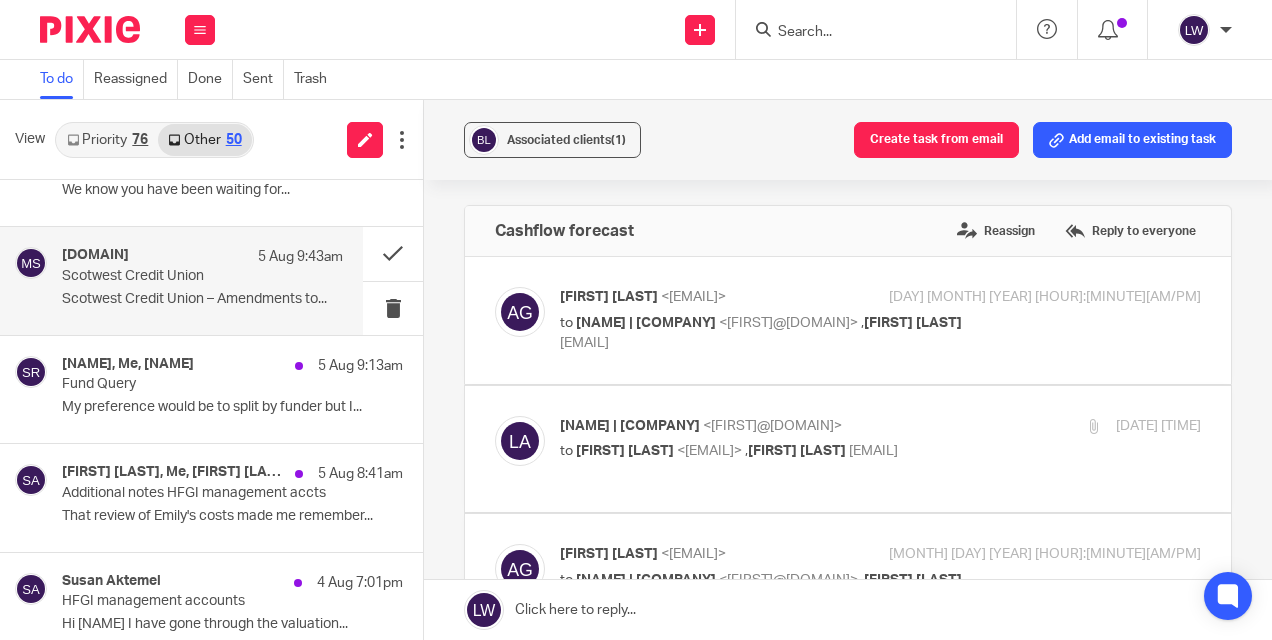 click on "Scotwest Credit Union – Amendments to..." at bounding box center (202, 299) 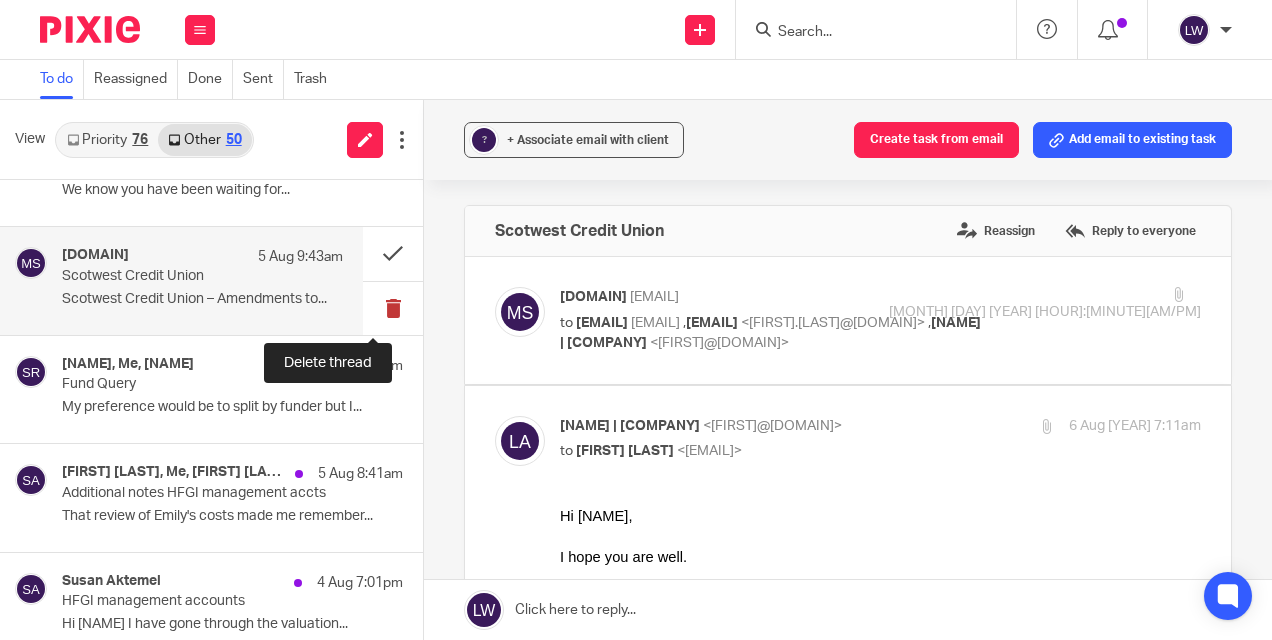 scroll, scrollTop: 0, scrollLeft: 0, axis: both 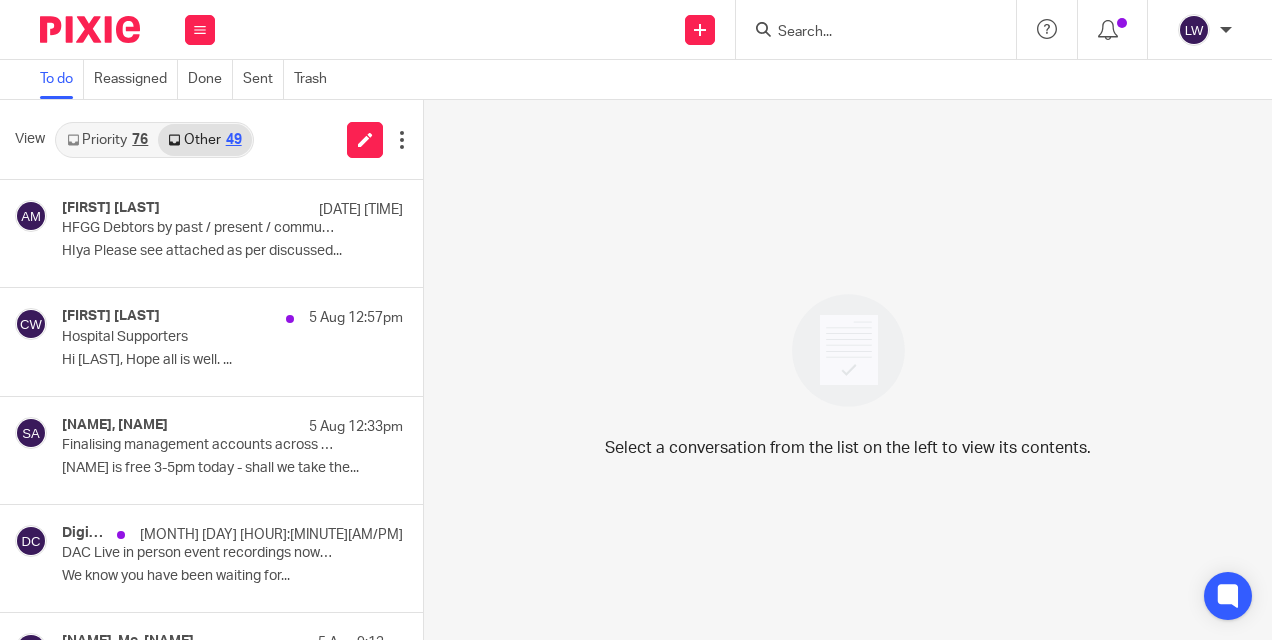 click on "Priority
76" at bounding box center (107, 140) 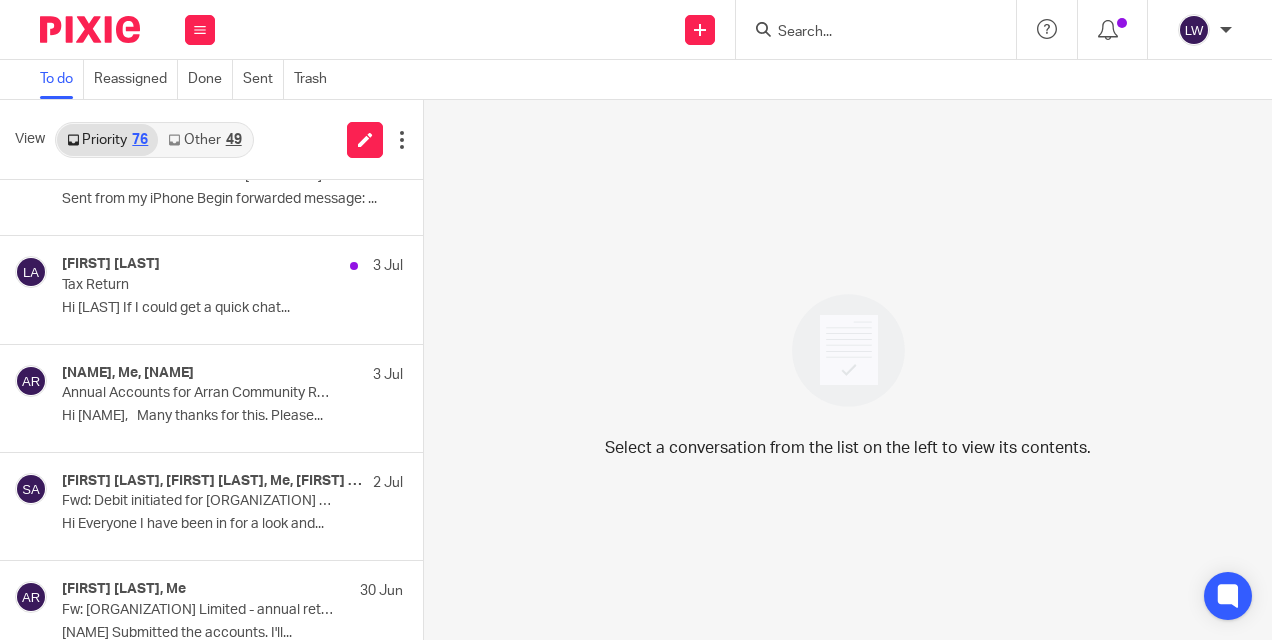 scroll, scrollTop: 4822, scrollLeft: 0, axis: vertical 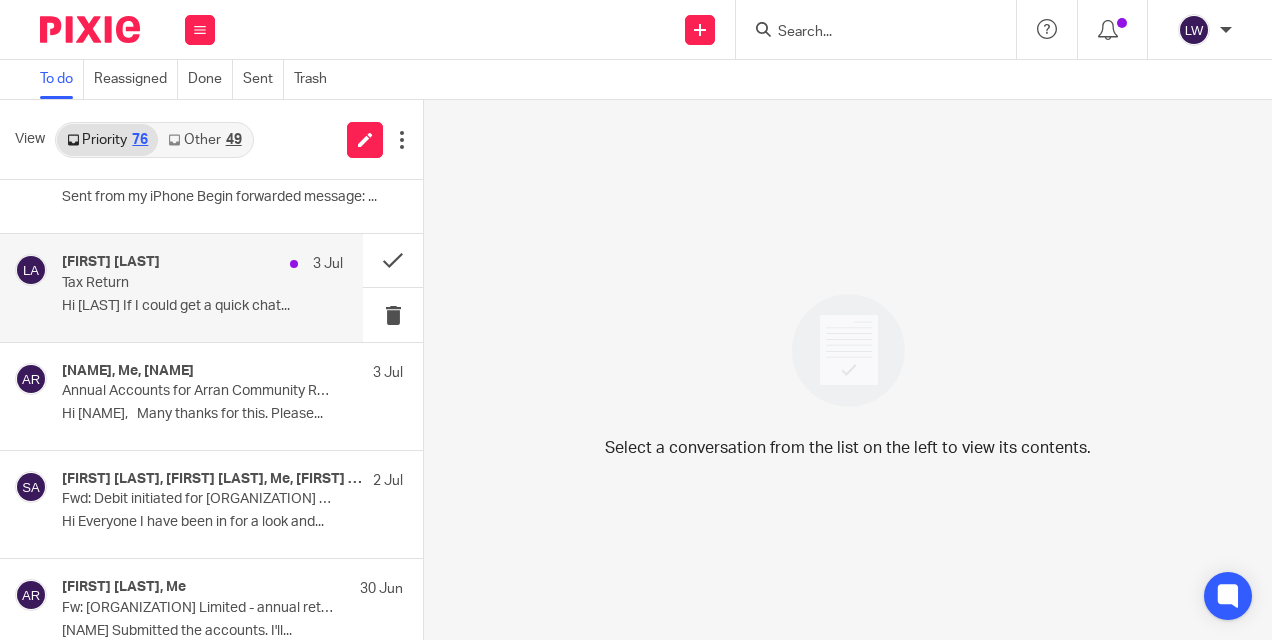 click on "Hi [LAST]     If I could get a quick chat..." at bounding box center [202, 306] 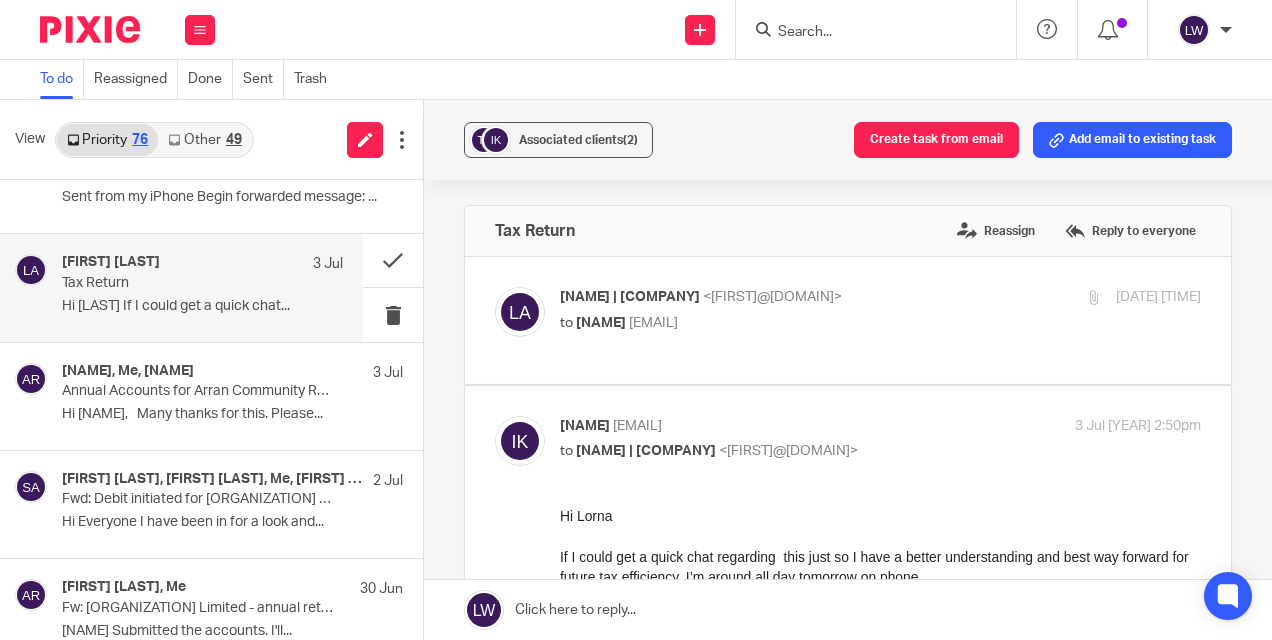 scroll, scrollTop: 0, scrollLeft: 0, axis: both 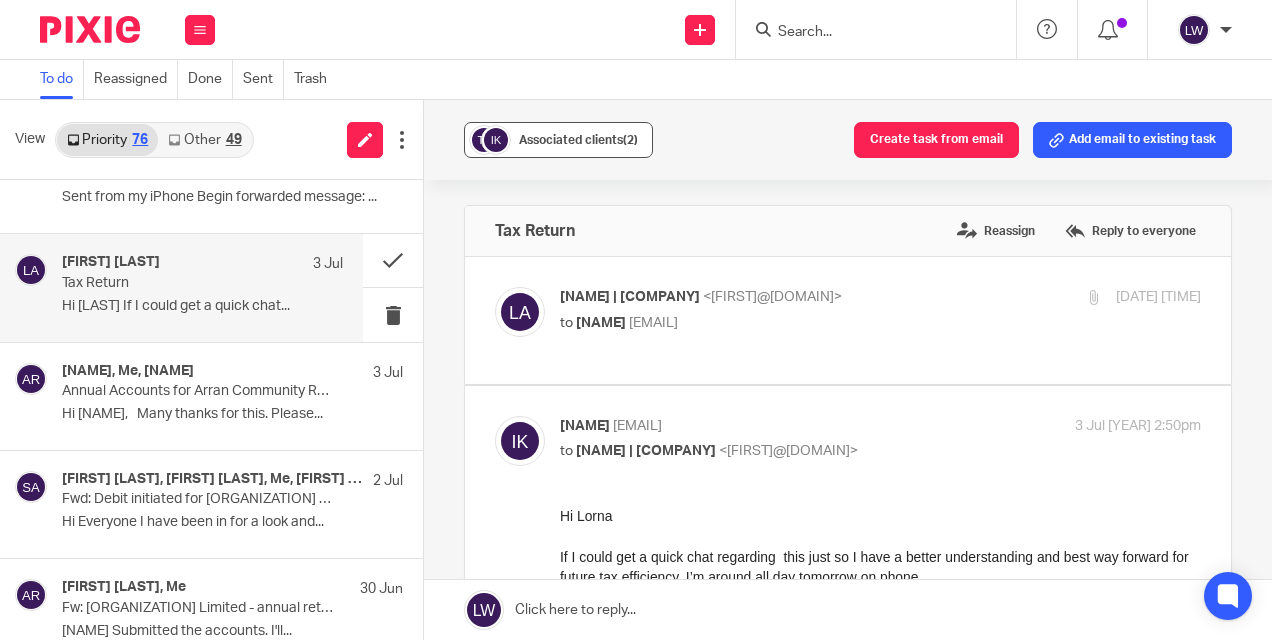 click on "Associated clients  (2)" at bounding box center [558, 140] 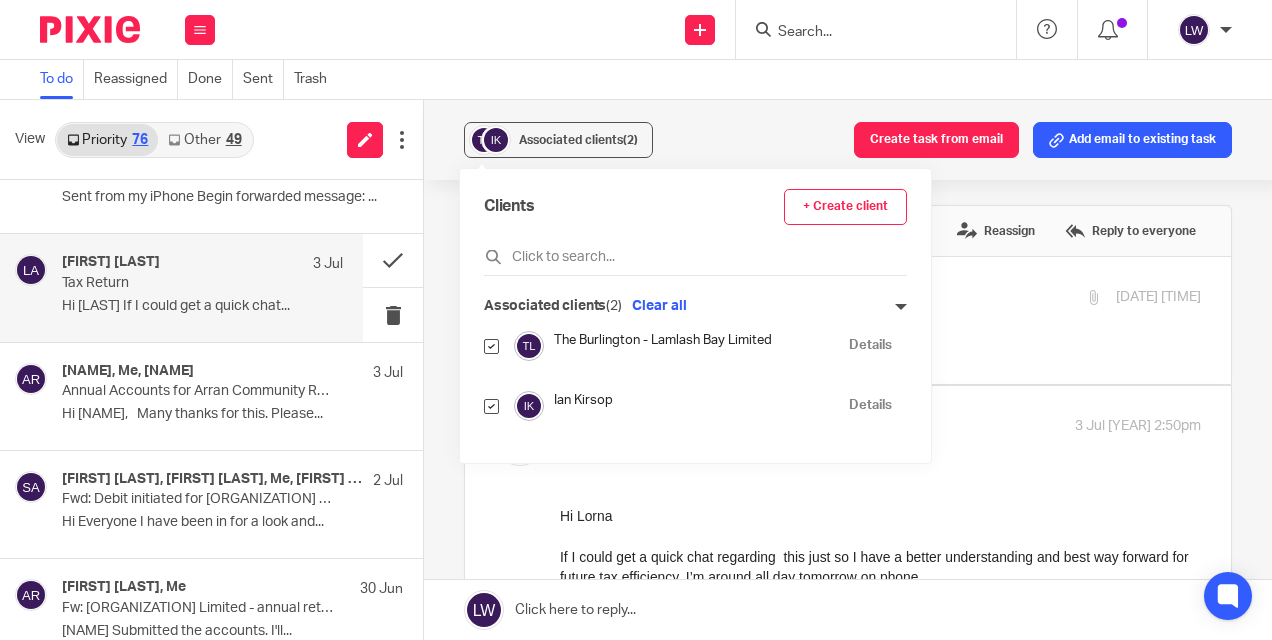 click at bounding box center [491, 346] 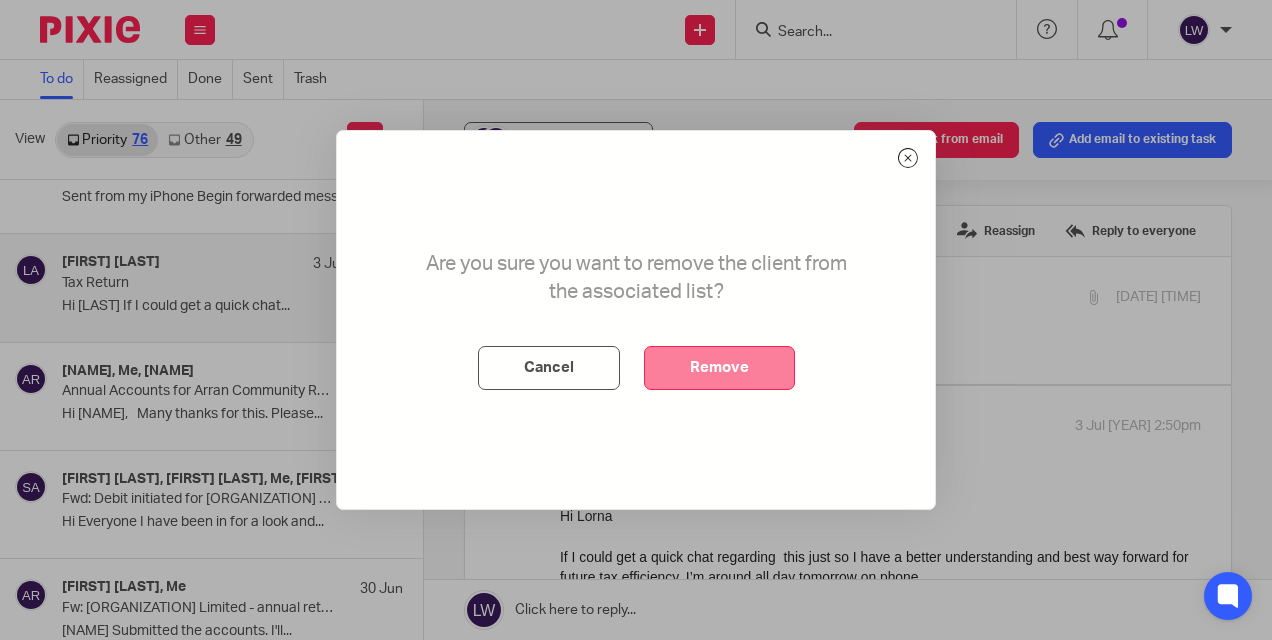 click on "Remove" at bounding box center [719, 368] 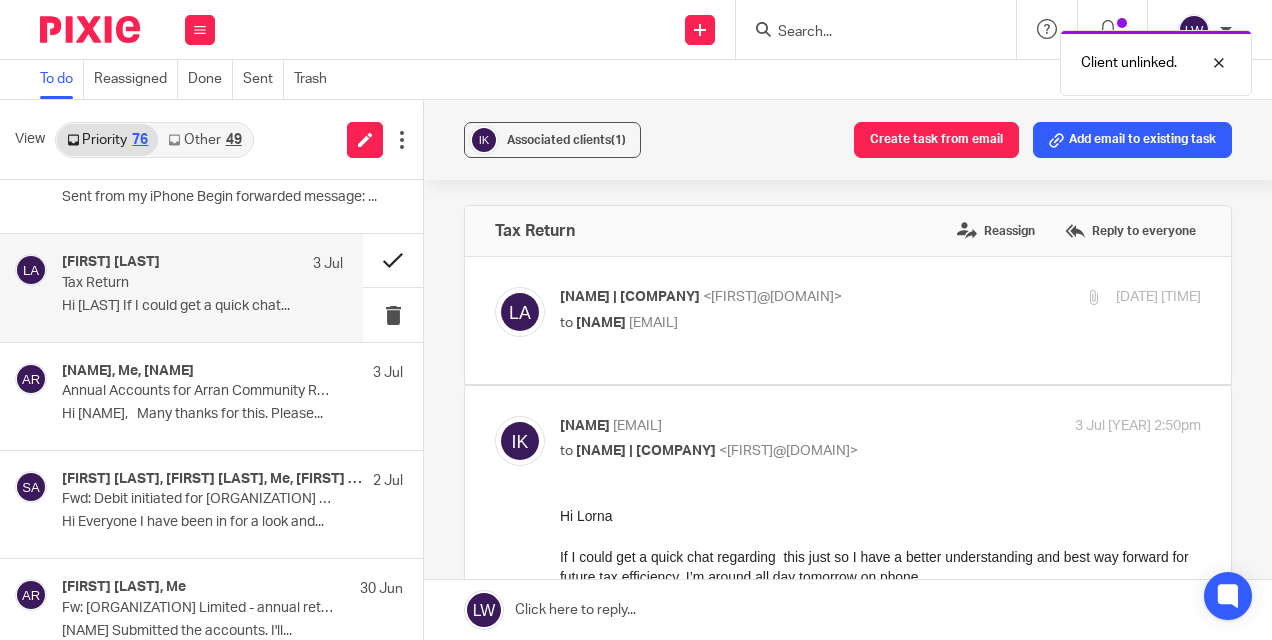 click at bounding box center (393, 260) 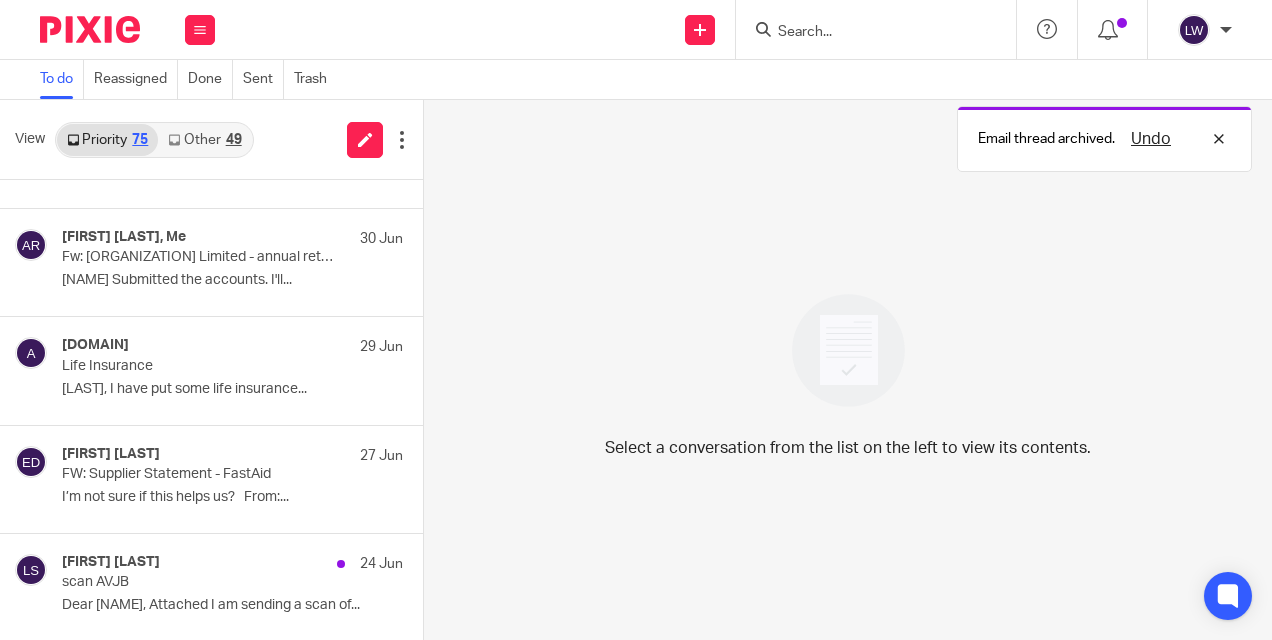 scroll, scrollTop: 5068, scrollLeft: 0, axis: vertical 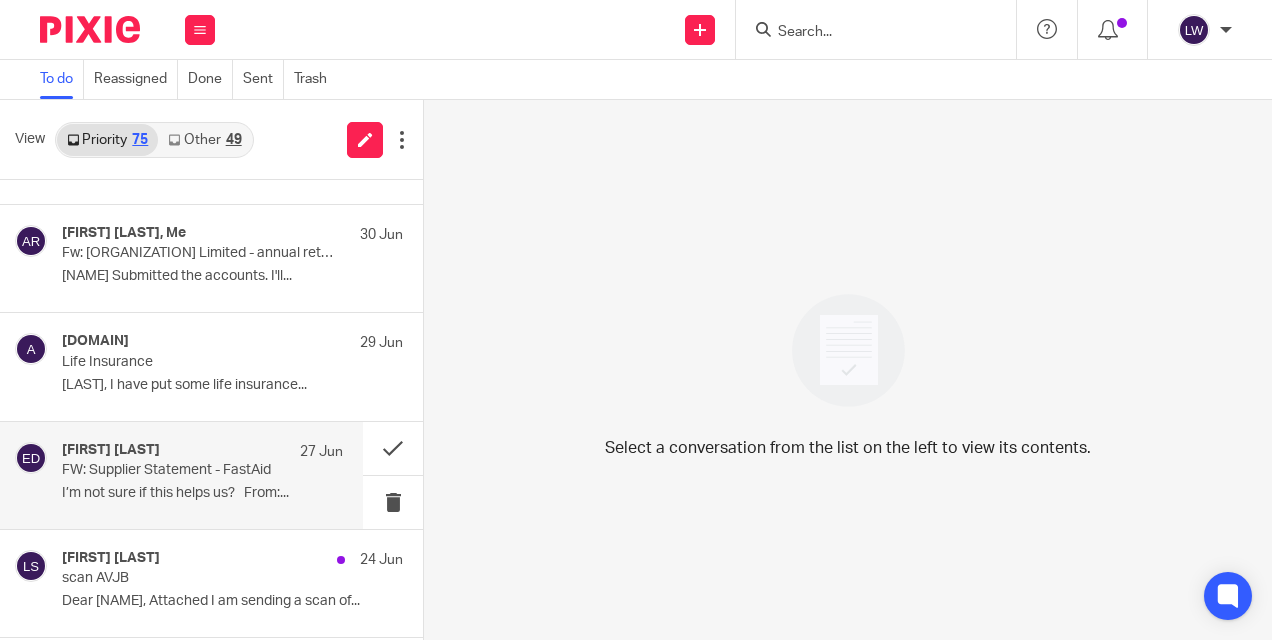 click on "I’m not sure if this helps us?       From:..." at bounding box center [202, 493] 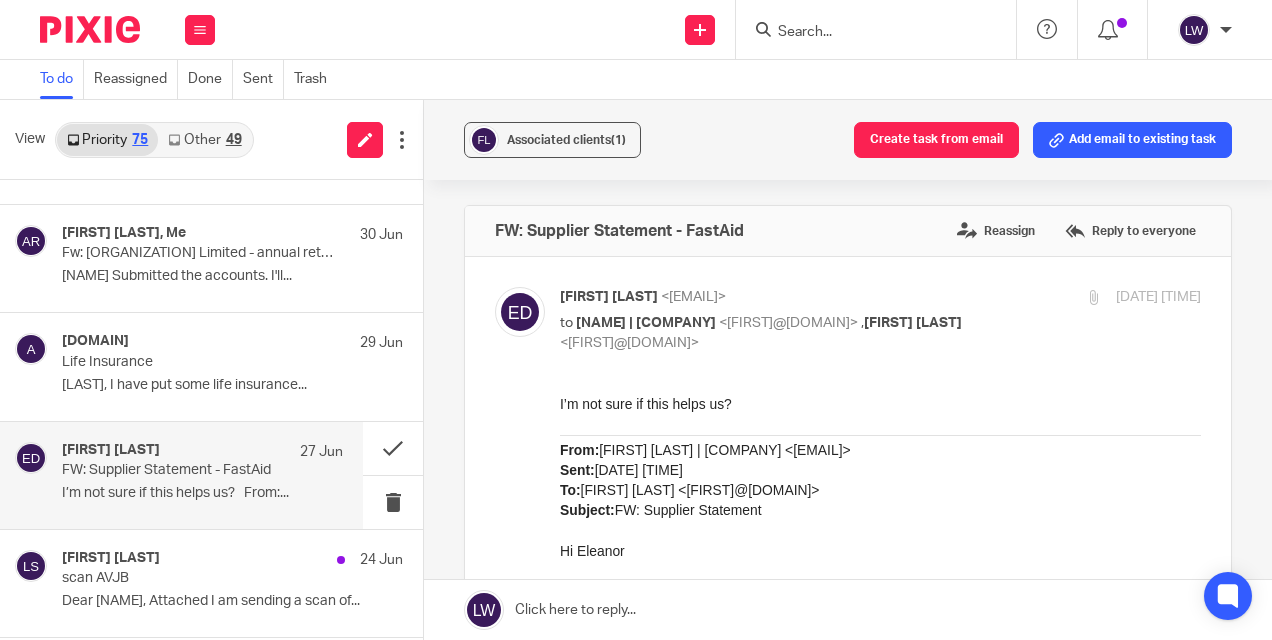 scroll, scrollTop: 0, scrollLeft: 0, axis: both 